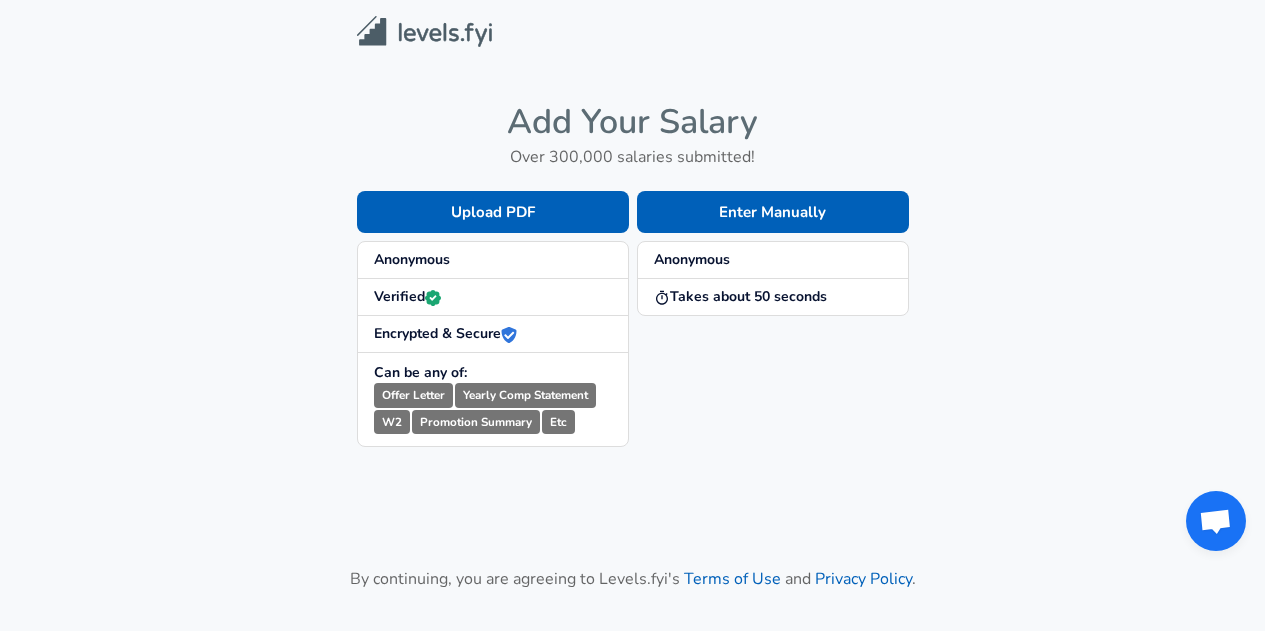 scroll, scrollTop: 0, scrollLeft: 0, axis: both 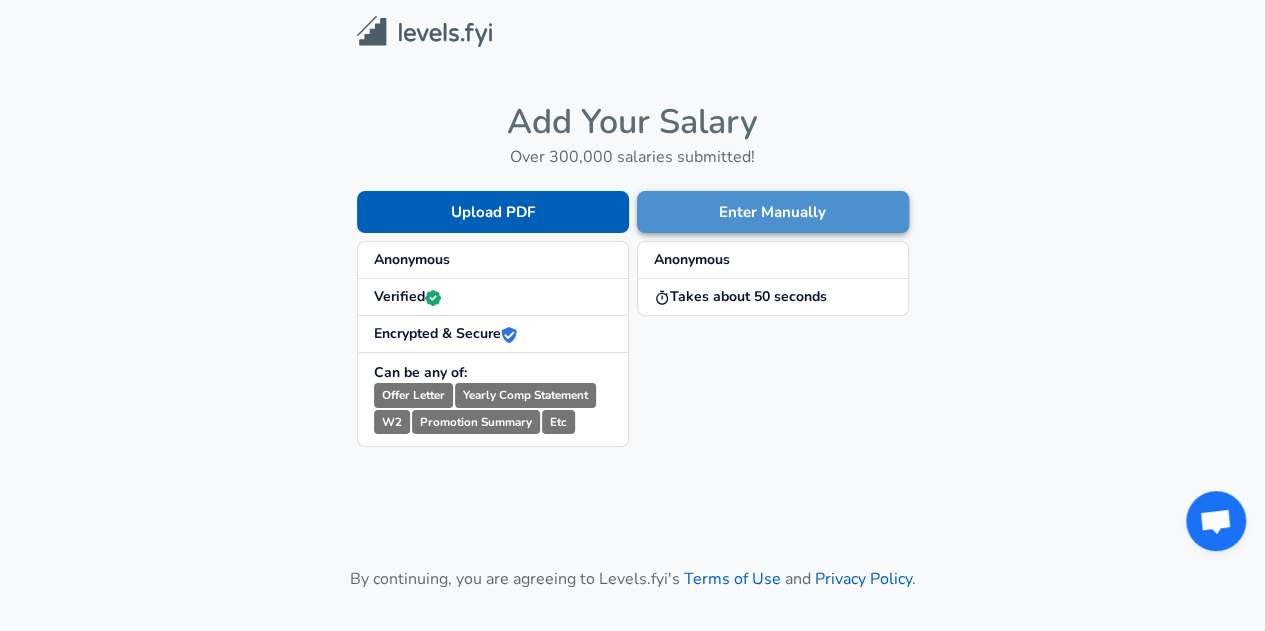click on "Enter Manually" at bounding box center (773, 212) 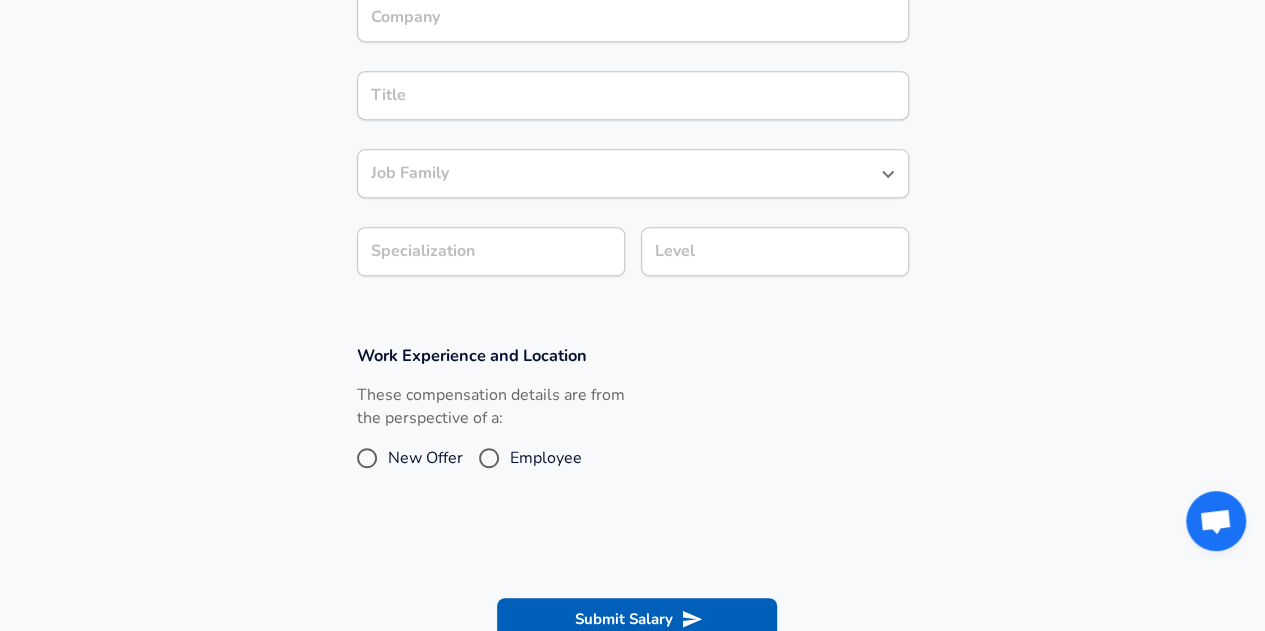 scroll, scrollTop: 440, scrollLeft: 0, axis: vertical 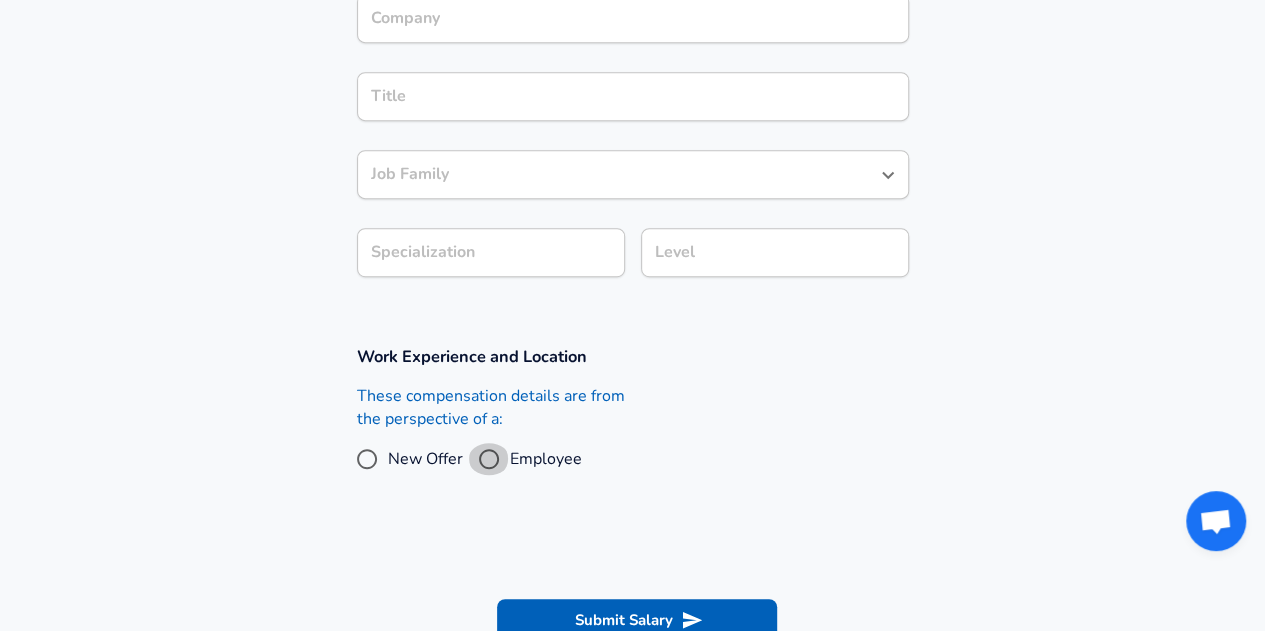 click on "Employee" at bounding box center (489, 459) 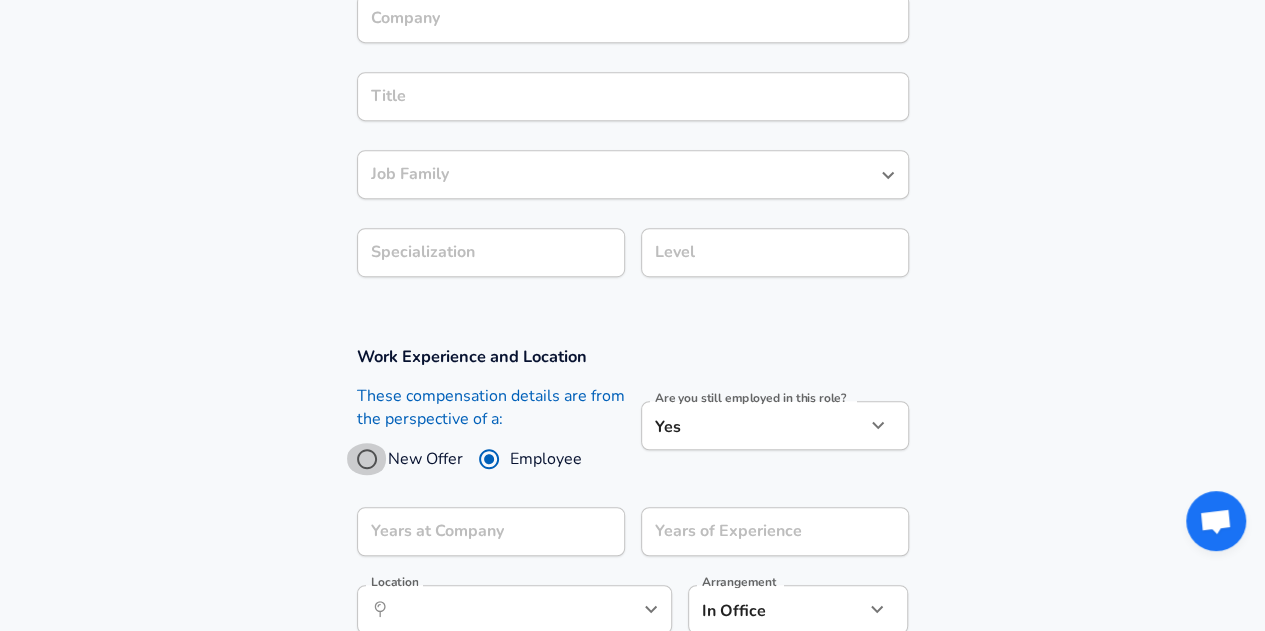 click on "New Offer" at bounding box center (367, 459) 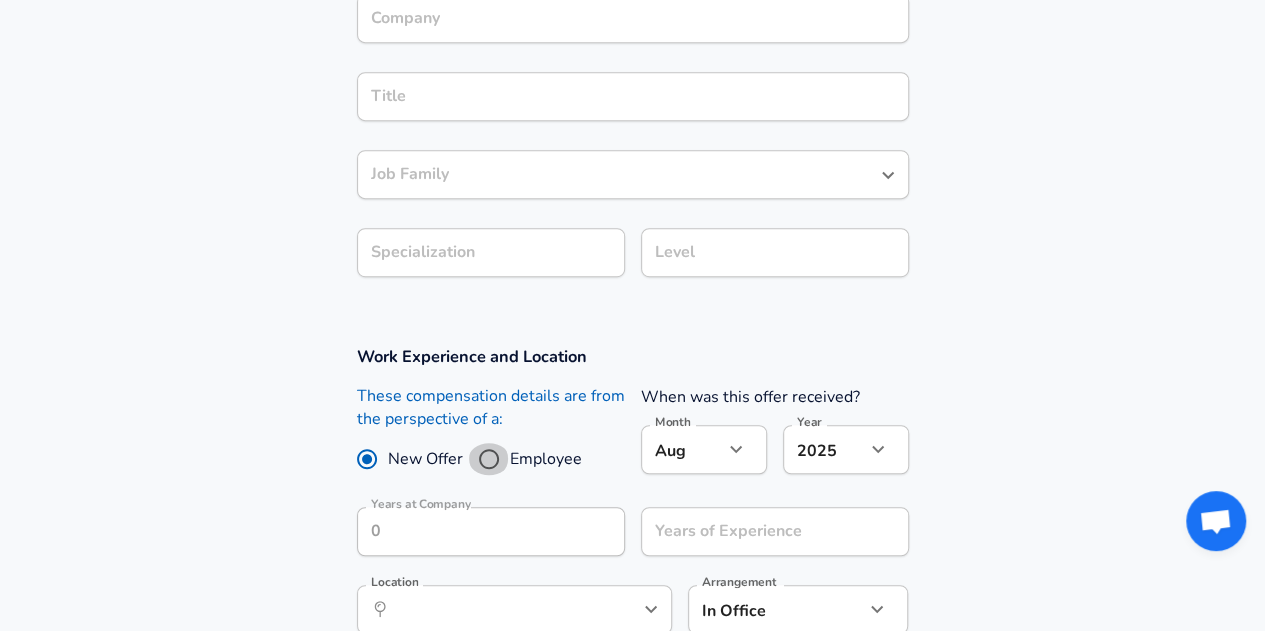 click on "Employee" at bounding box center [489, 459] 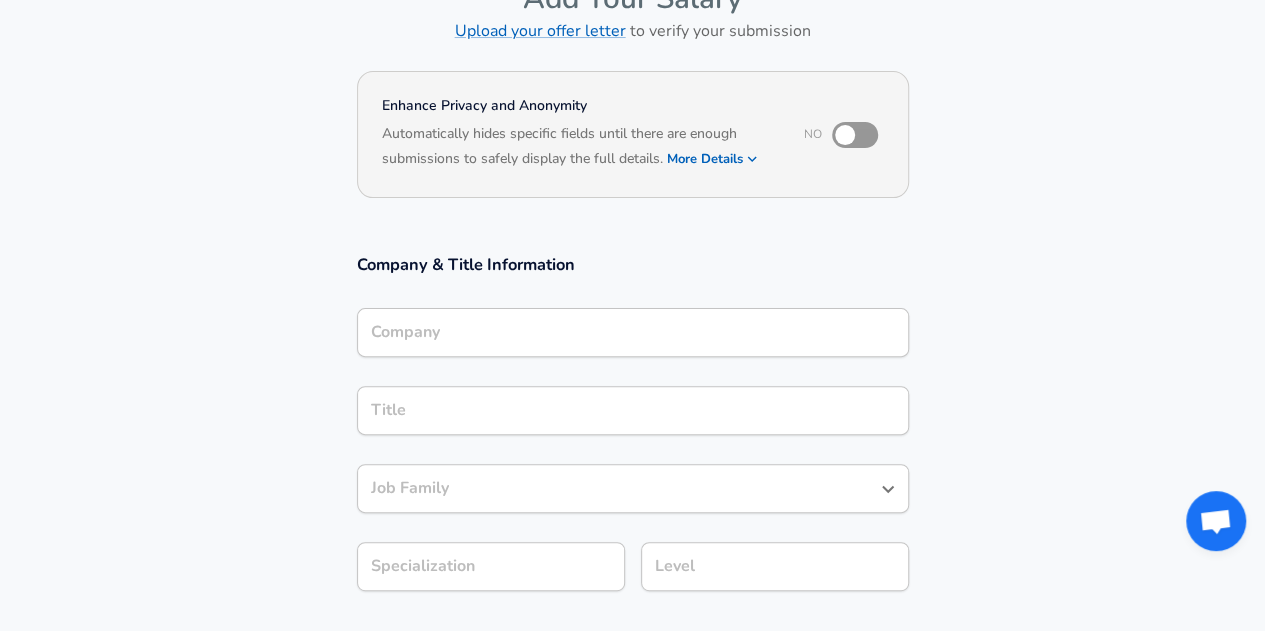 scroll, scrollTop: 127, scrollLeft: 0, axis: vertical 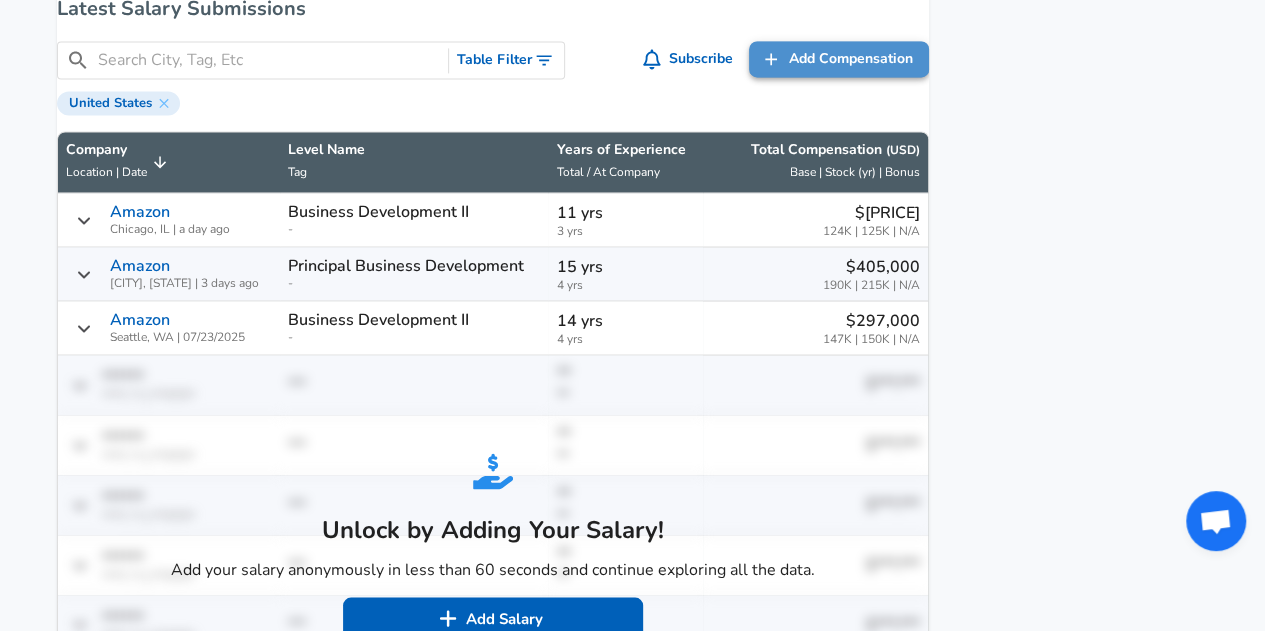 click on "Add Compensation" at bounding box center [851, 59] 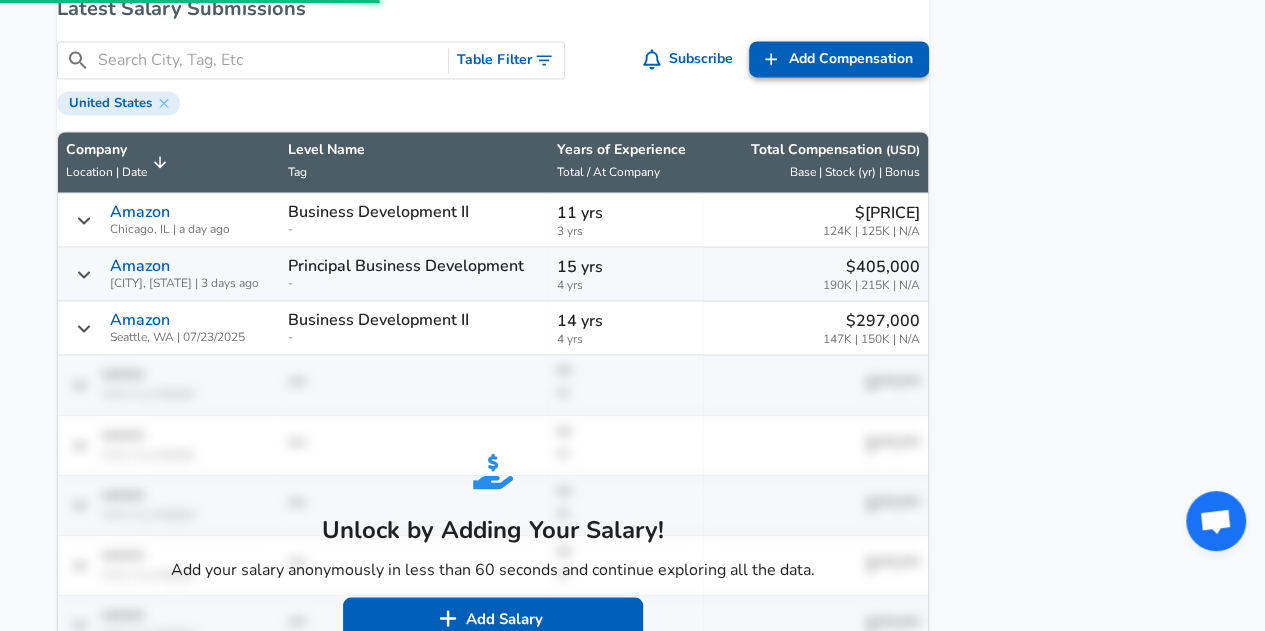 scroll, scrollTop: 0, scrollLeft: 0, axis: both 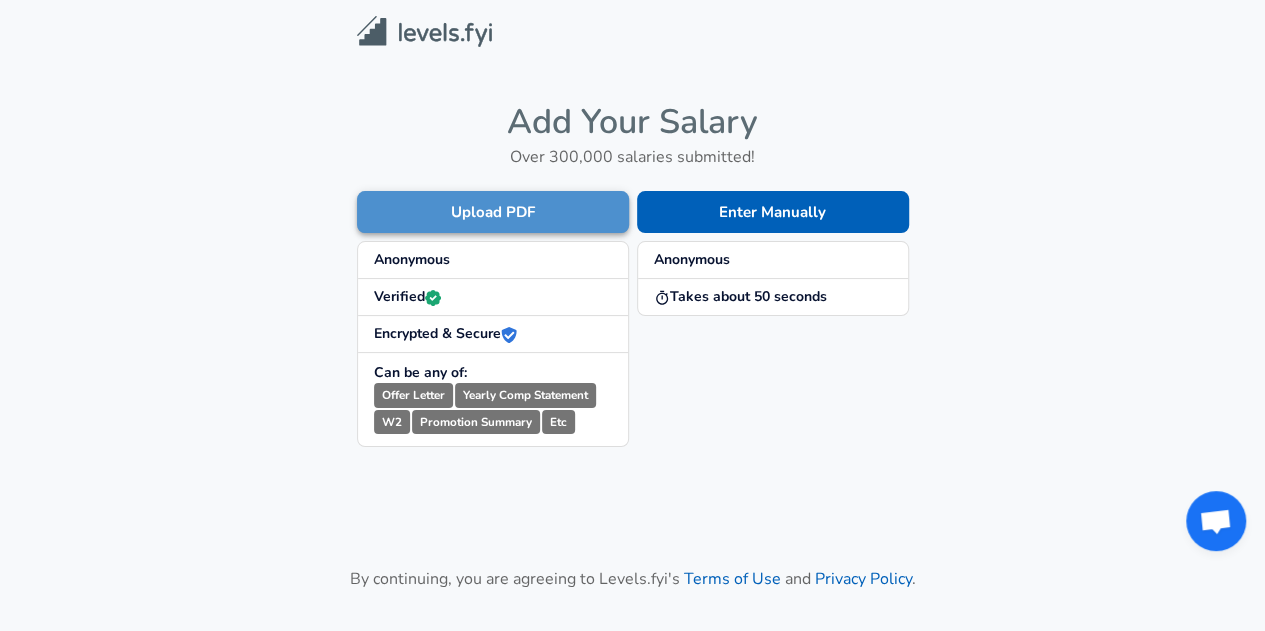 click on "Upload PDF" at bounding box center (493, 212) 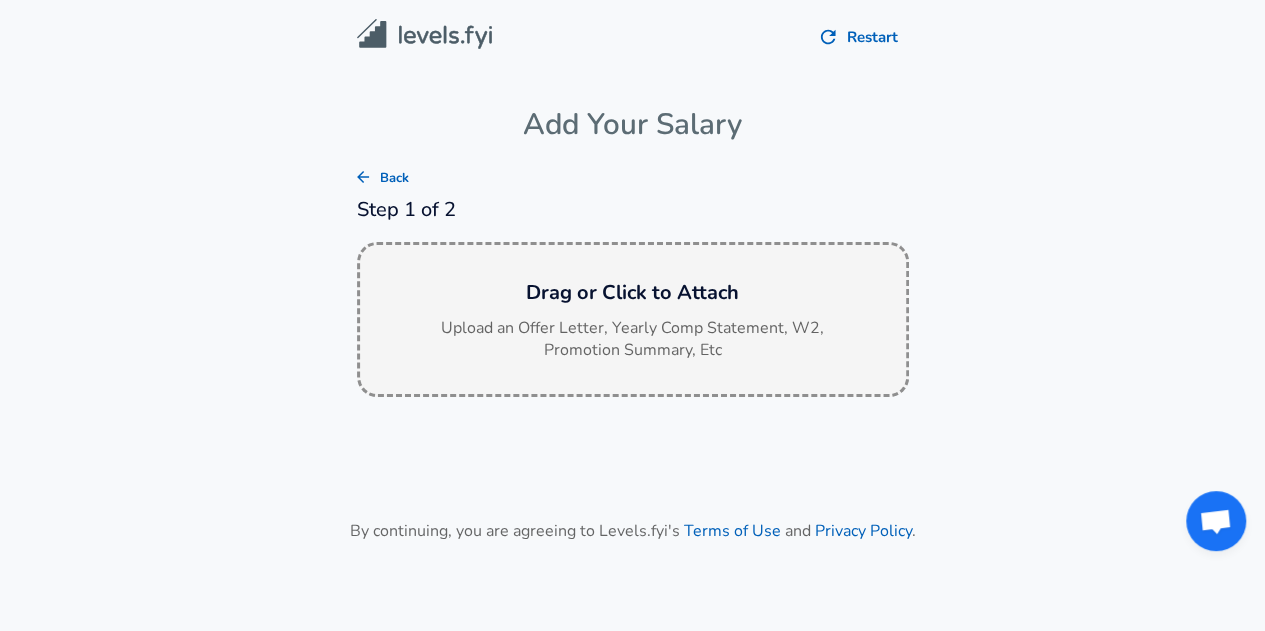 click on "Drag or Click to Attach" at bounding box center (633, 293) 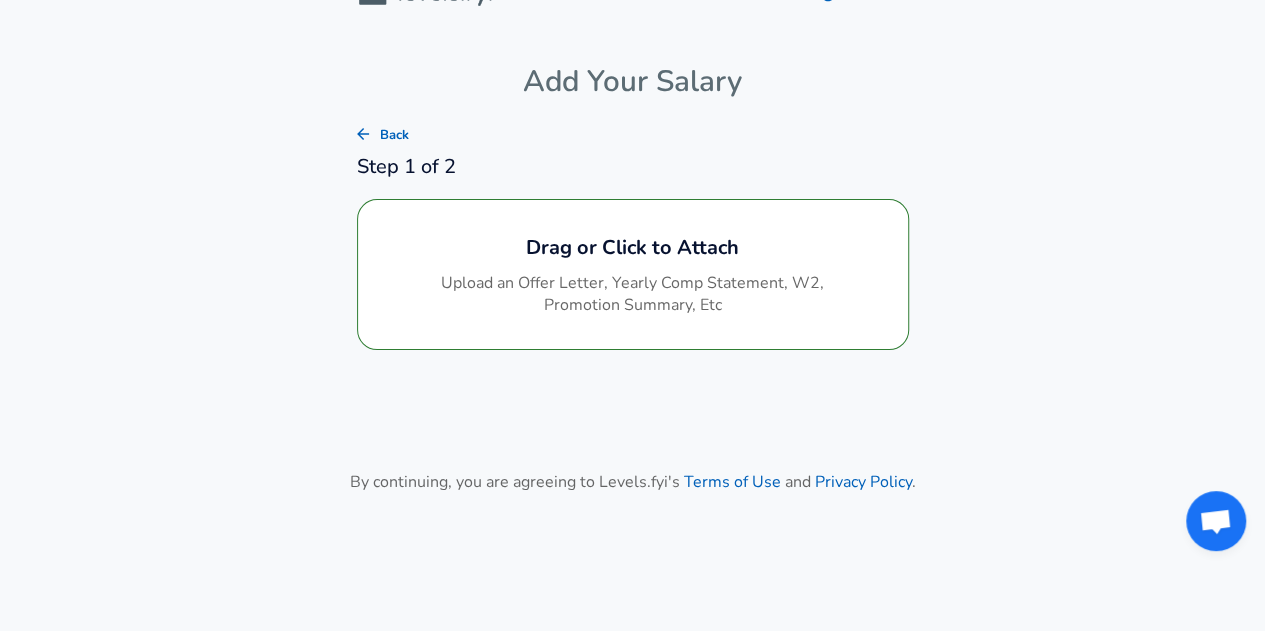 scroll, scrollTop: 45, scrollLeft: 0, axis: vertical 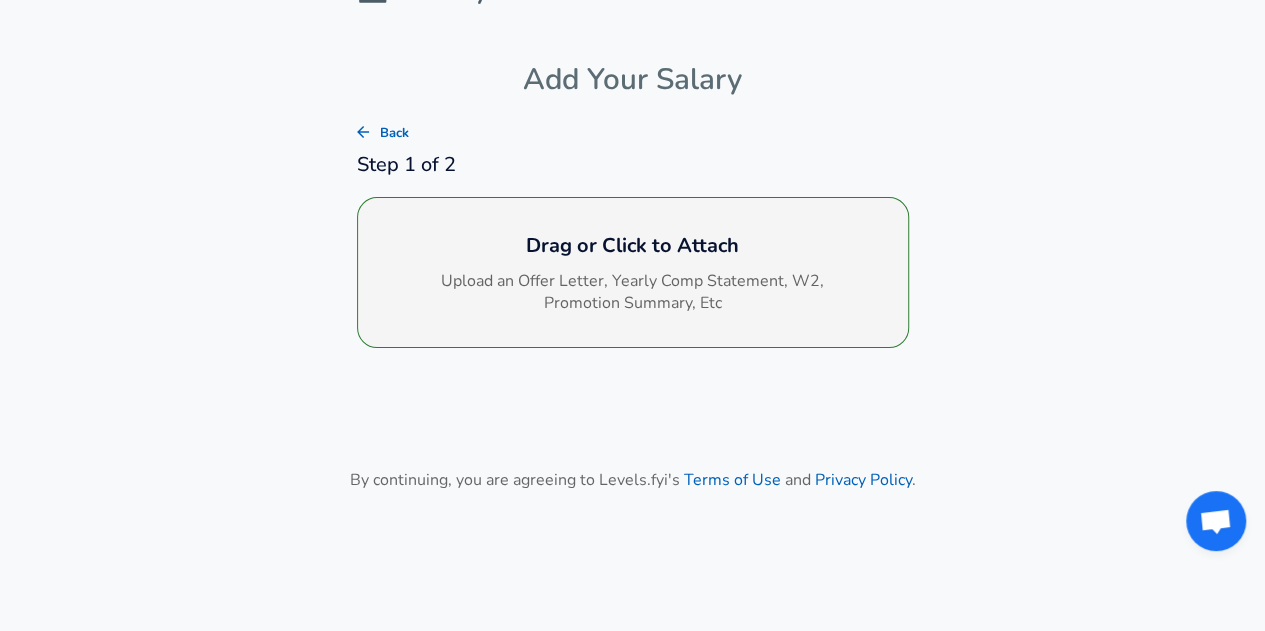 click on "Upload an Offer Letter, Yearly Comp Statement, W2, Promotion Summary, Etc" at bounding box center [633, 293] 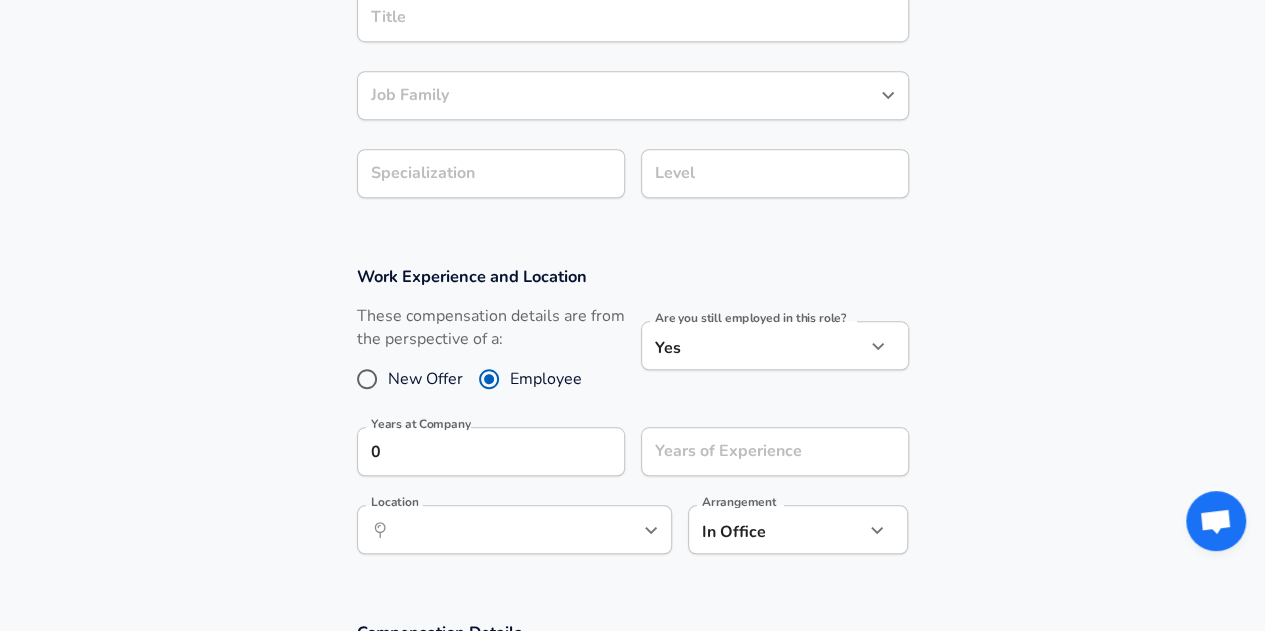 scroll, scrollTop: 762, scrollLeft: 0, axis: vertical 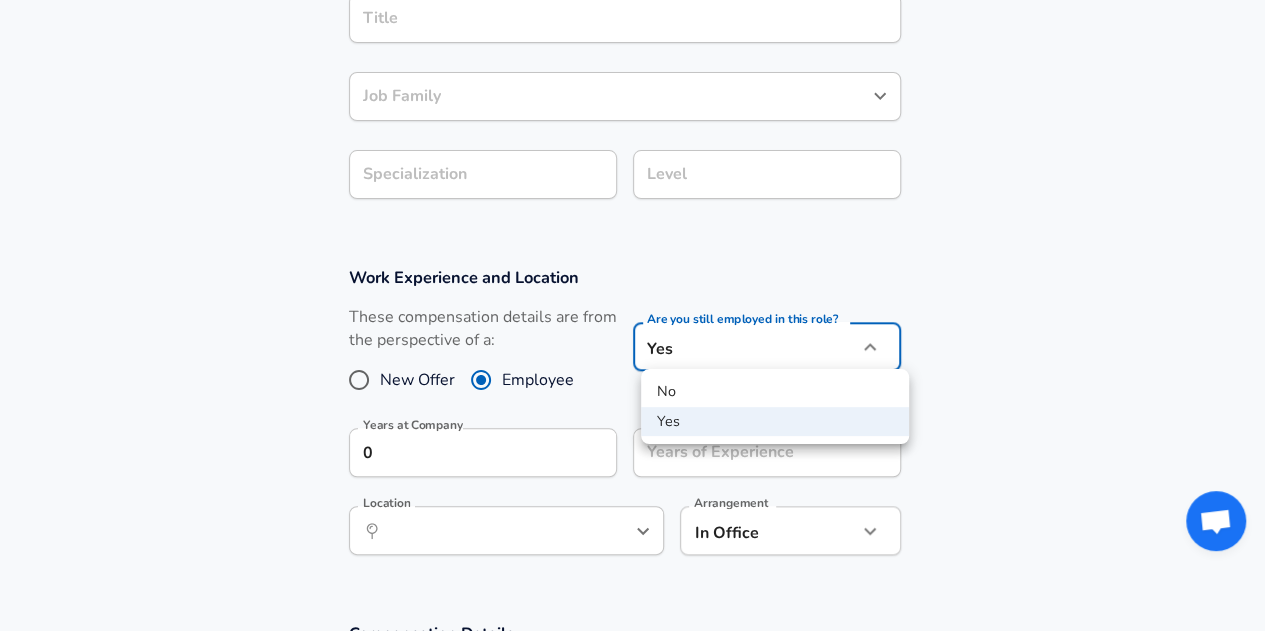 click on "Restart Add Your Salary Back Step 1 of 2 Thank You! File Successfully Submitted! Reset Enhance Privacy and Anonymity No Automatically hides specific fields until there are enough submissions to safely display the full details.   More Details Based on your submission and the data points that we have already collected, we will automatically hide and anonymize specific fields if there aren't enough data points to remain sufficiently anonymous. Step 2 of 2 Company & Title Information Company Company Title Title Job Family Job Family Specialization Specialization Level Level Work Experience and Location These compensation details are from the perspective of a: New Offer Employee Are you still employed in this role? Yes yes Are you still employed in this role? Years at Company 0 Years at Company Years of Experience Years of Experience Location ​ Location Arrangement In Office office Arrangement Compensation Details Salary Format Gross   Net Employment Type Full-time full_time Employment Type Base Salary ​ USD" at bounding box center (632, -447) 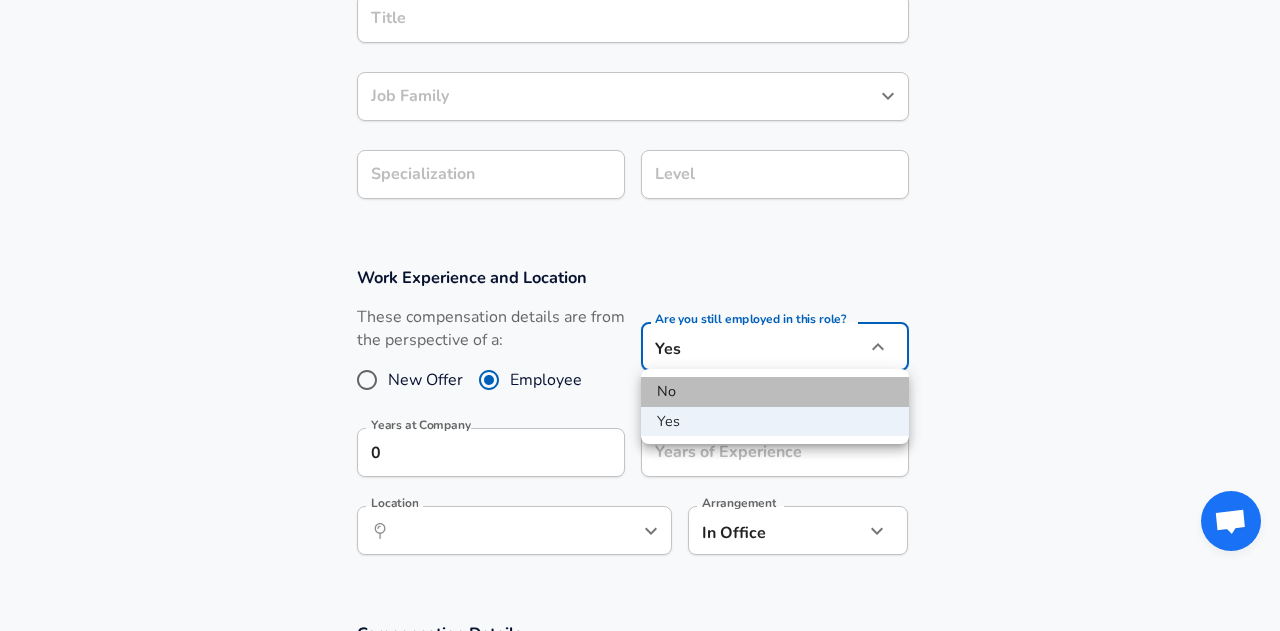 click on "No" at bounding box center (775, 392) 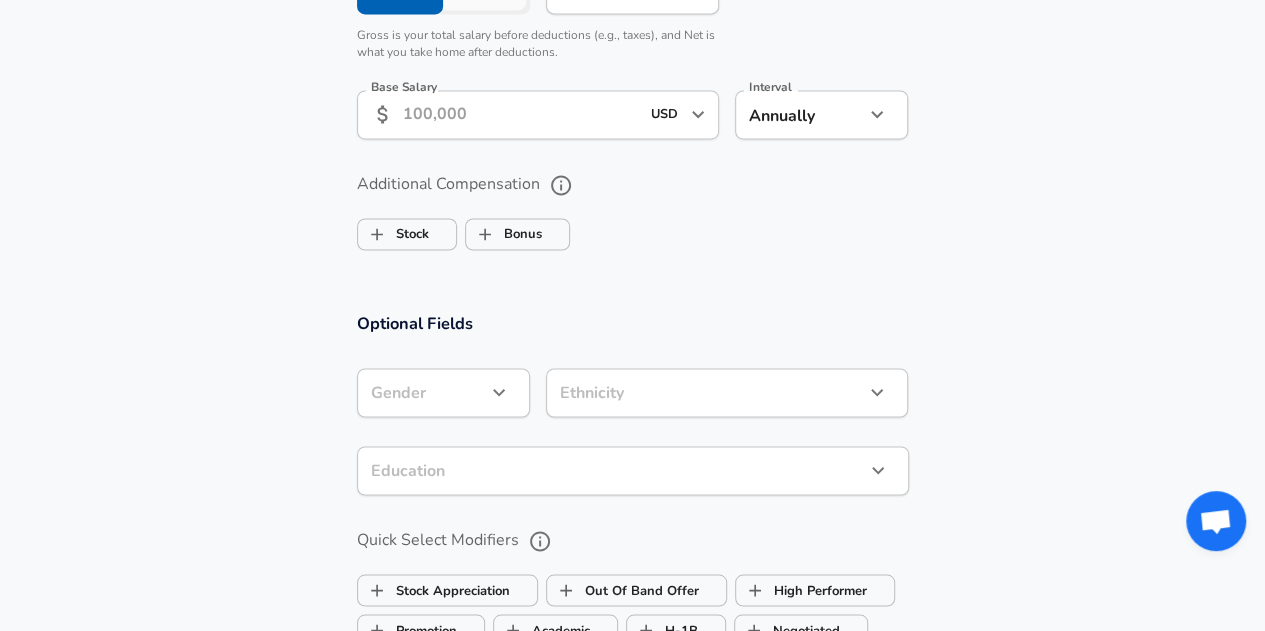 scroll, scrollTop: 1550, scrollLeft: 0, axis: vertical 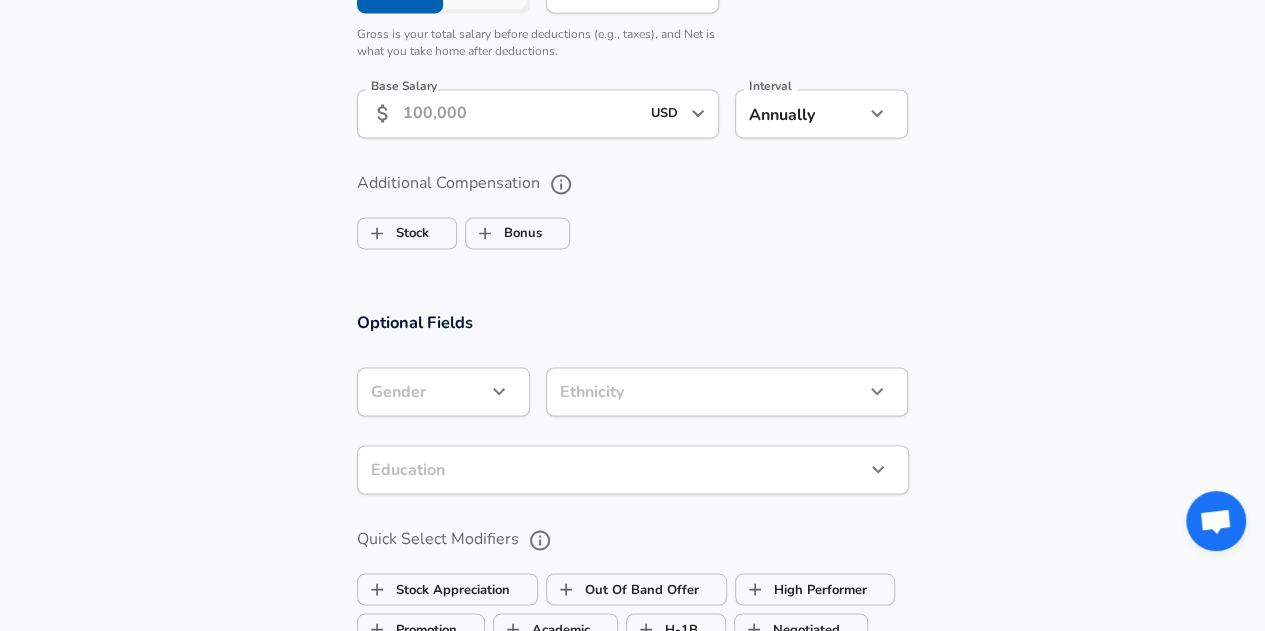 click on "Compensation Details Salary Format Gross   Net Employment Type Full-time full_time Employment Type Gross is your total salary before deductions (e.g., taxes), and Net is what you take home after deductions. Base Salary ​ USD ​ Base Salary Interval Annually yearly Interval Additional Compensation   Stock Bonus" at bounding box center [632, 87] 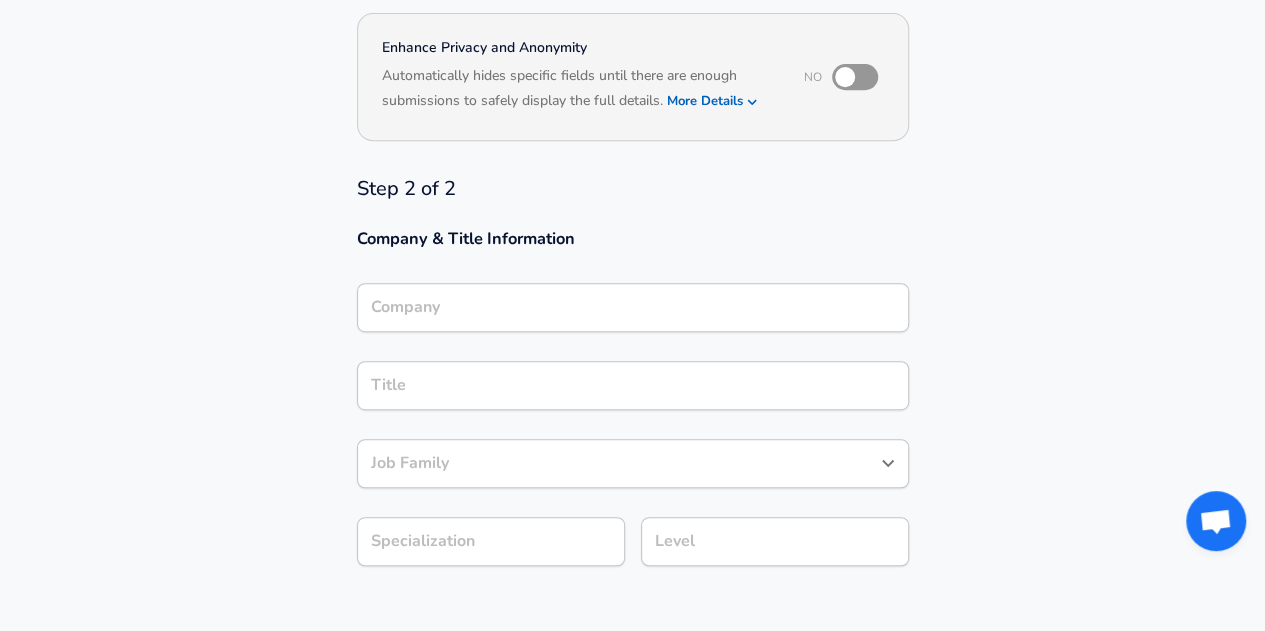 scroll, scrollTop: 398, scrollLeft: 0, axis: vertical 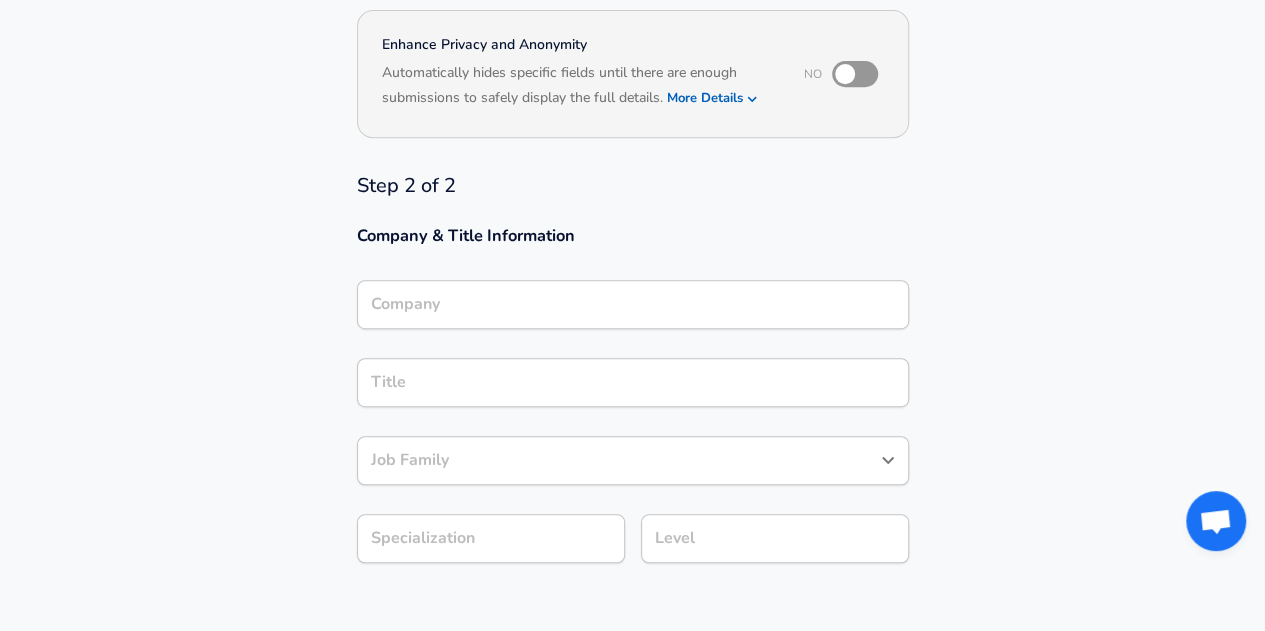 click on "Company" at bounding box center [633, 304] 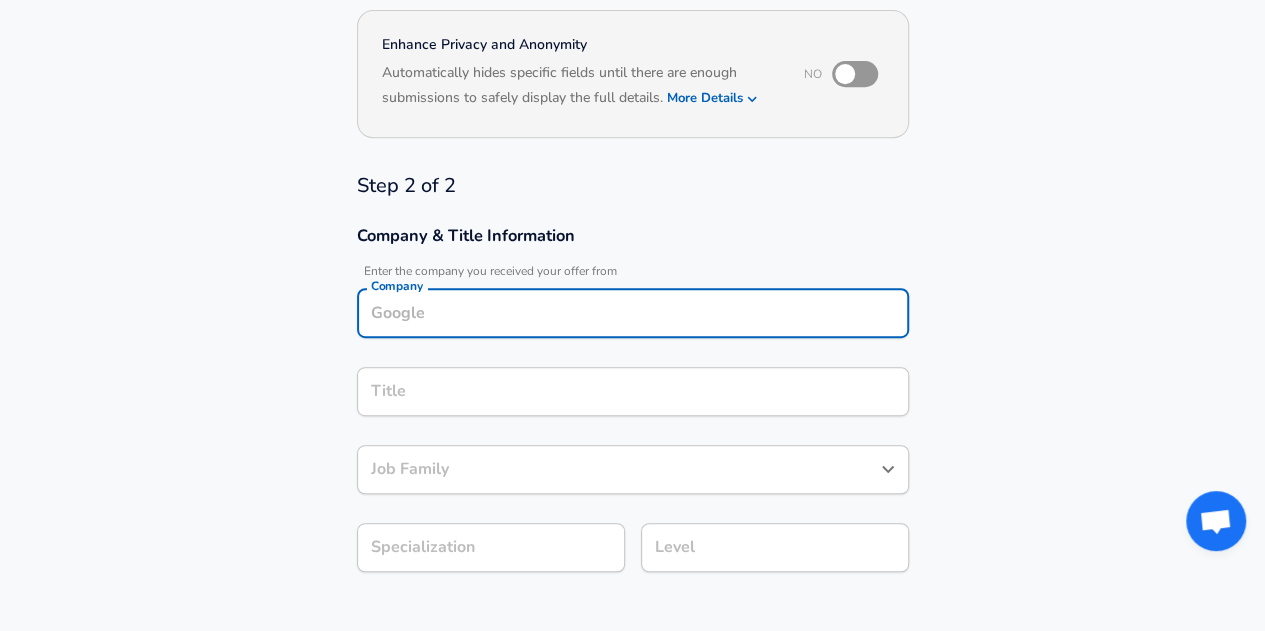 scroll, scrollTop: 418, scrollLeft: 0, axis: vertical 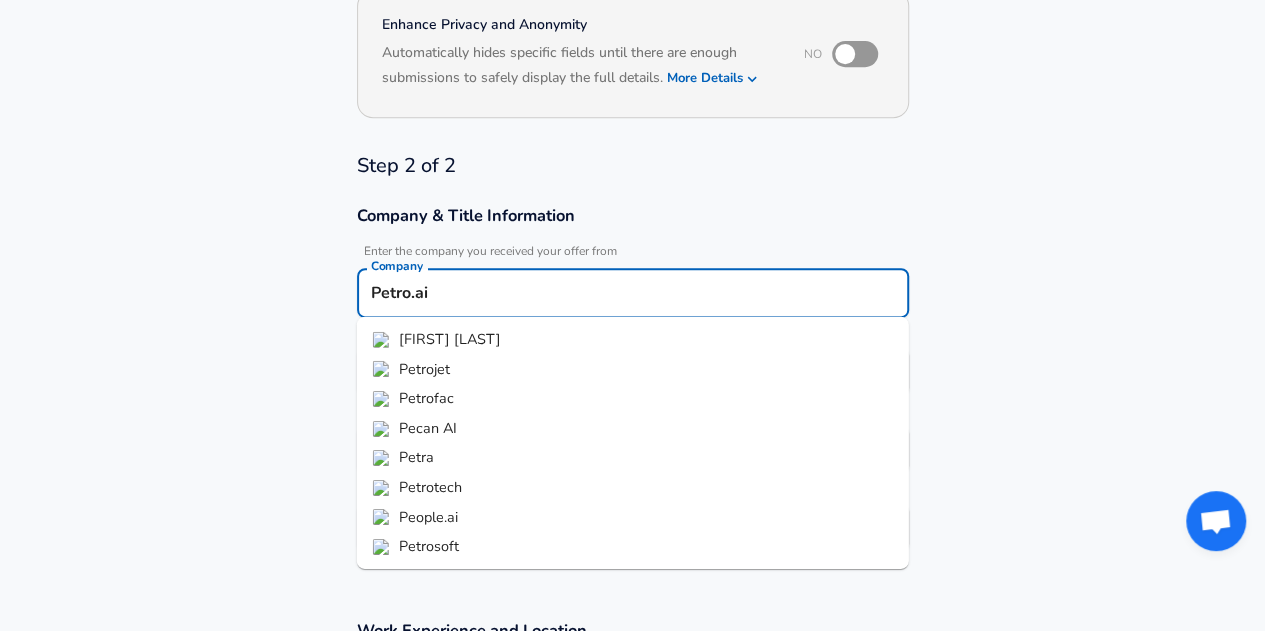 type on "Petro.ai" 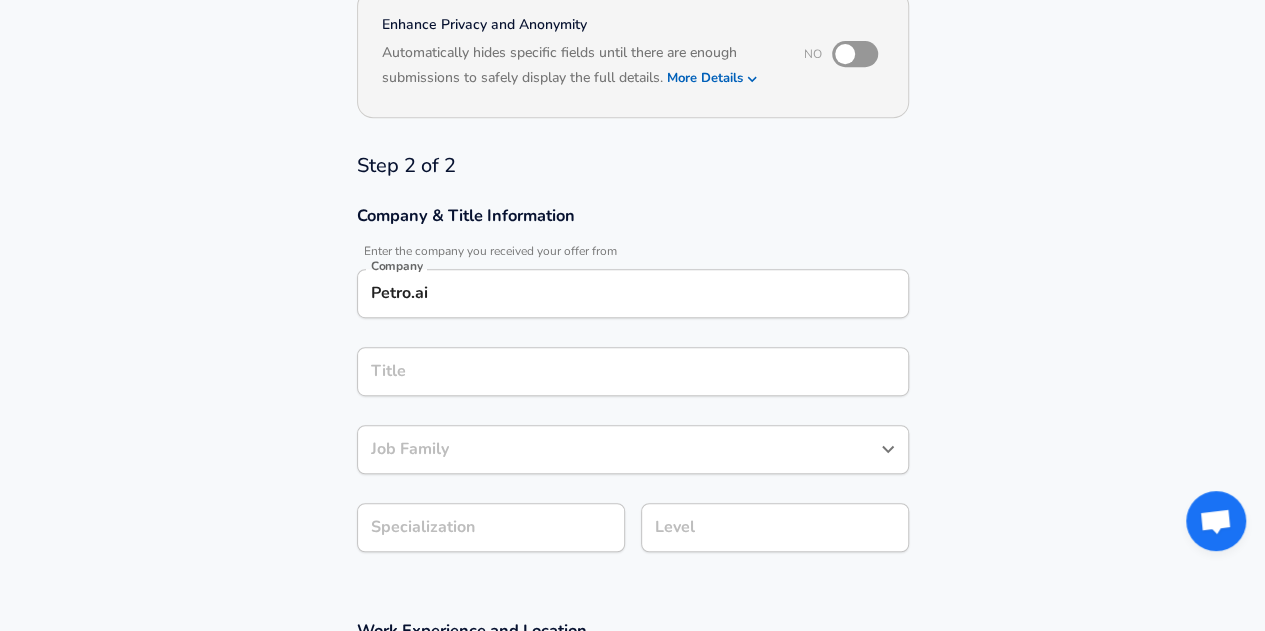 click on "Company & Title Information   Enter the company you received your offer from Company [COMPANY] Company Title Title Job Family Job Family Specialization Specialization Level Level" at bounding box center (632, 389) 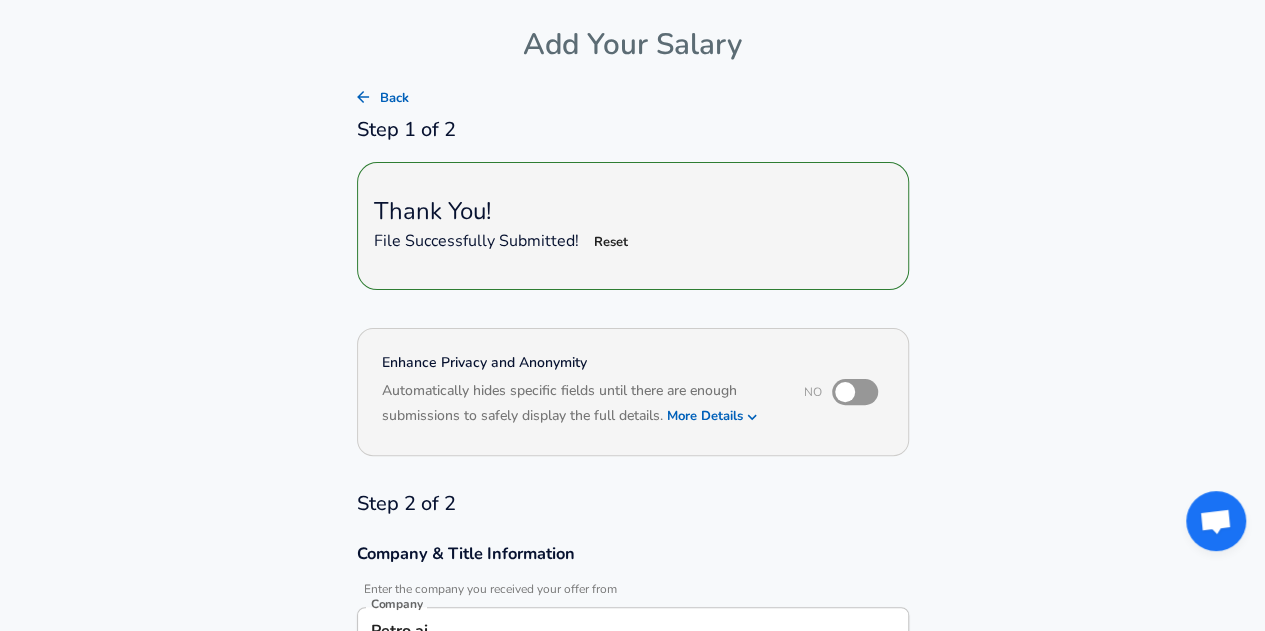 scroll, scrollTop: 82, scrollLeft: 0, axis: vertical 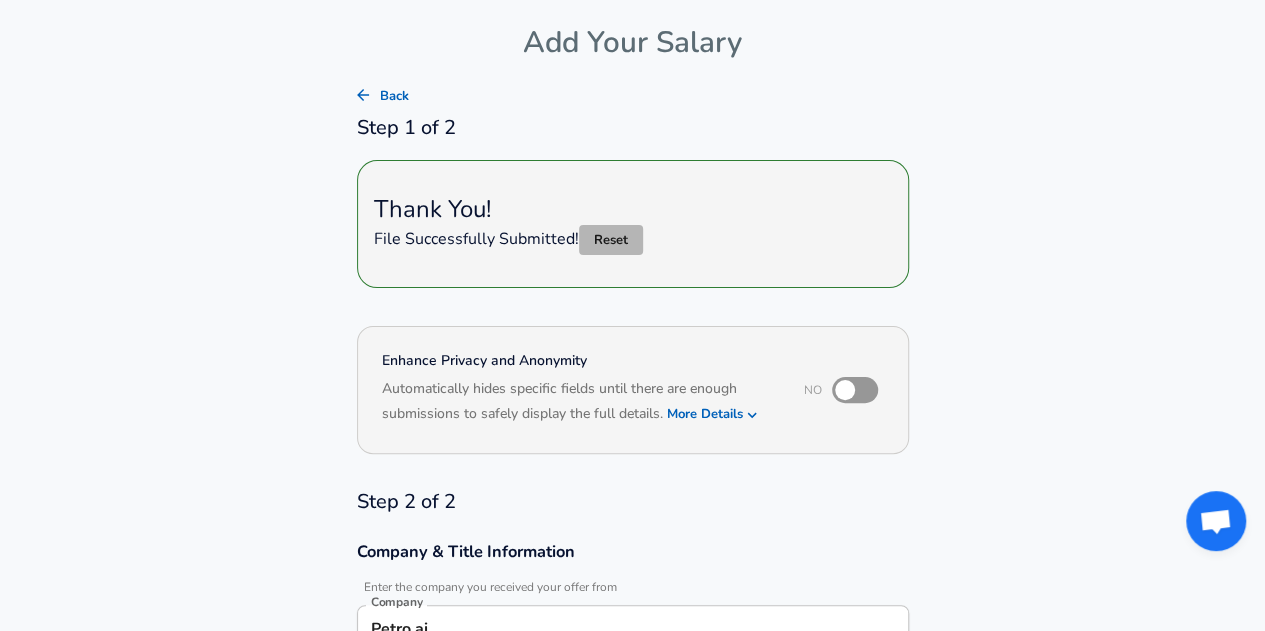 click on "Reset" at bounding box center [611, 240] 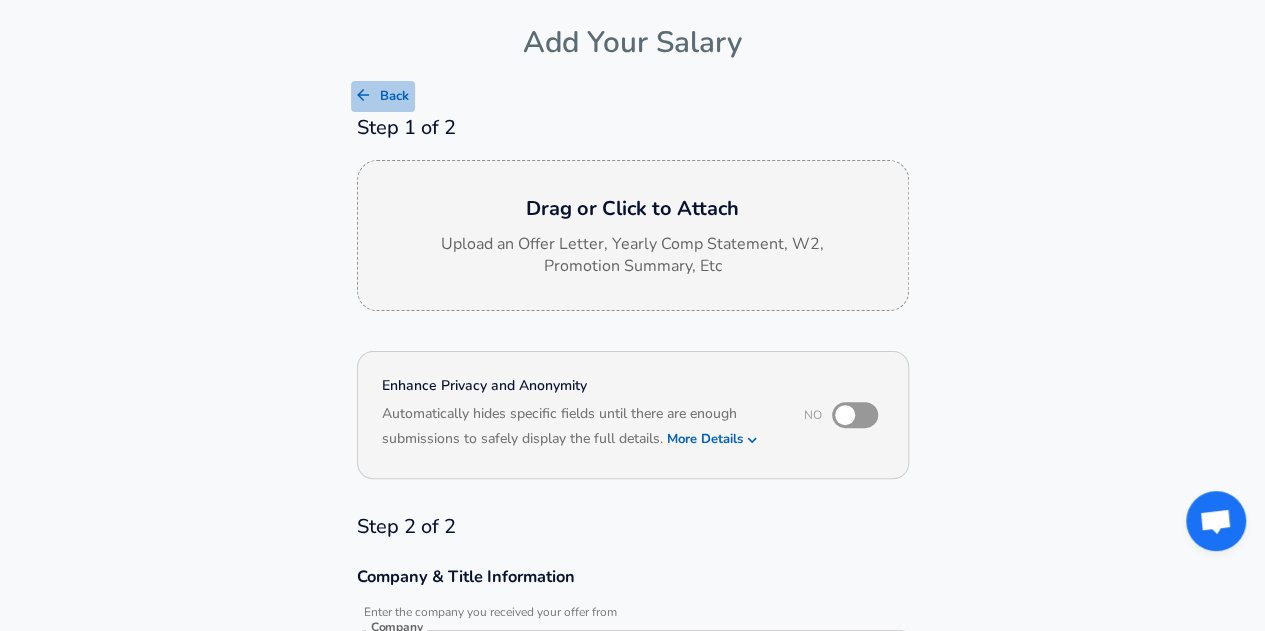 click on "Back" at bounding box center (383, 96) 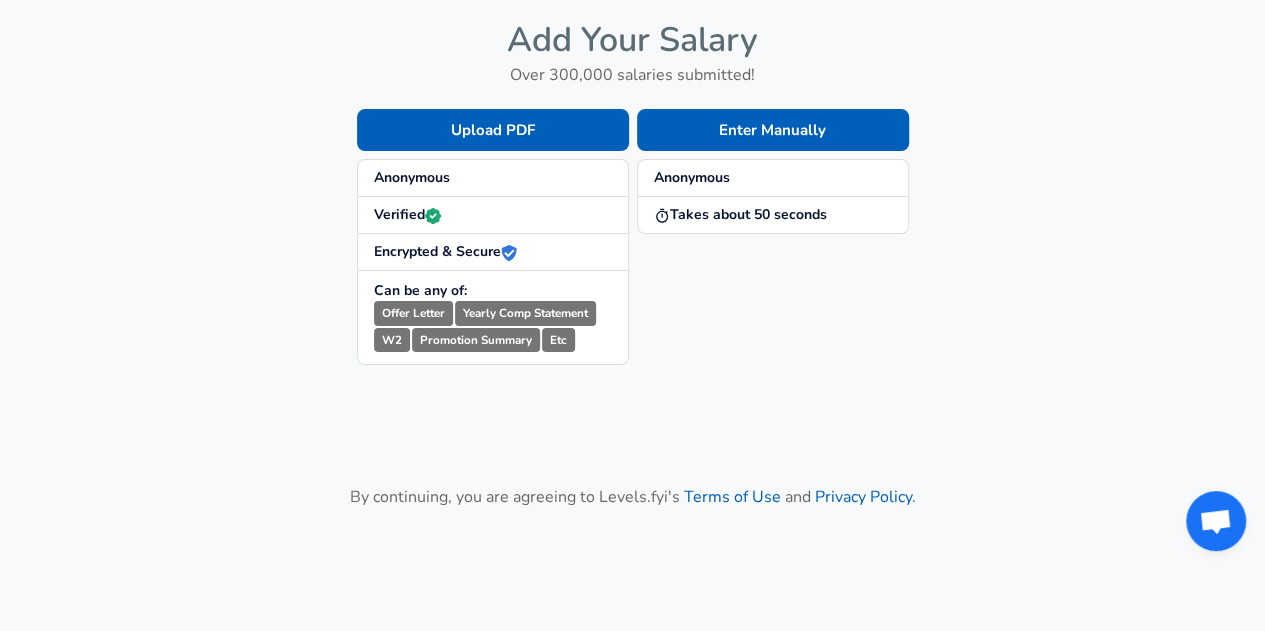 scroll, scrollTop: 76, scrollLeft: 0, axis: vertical 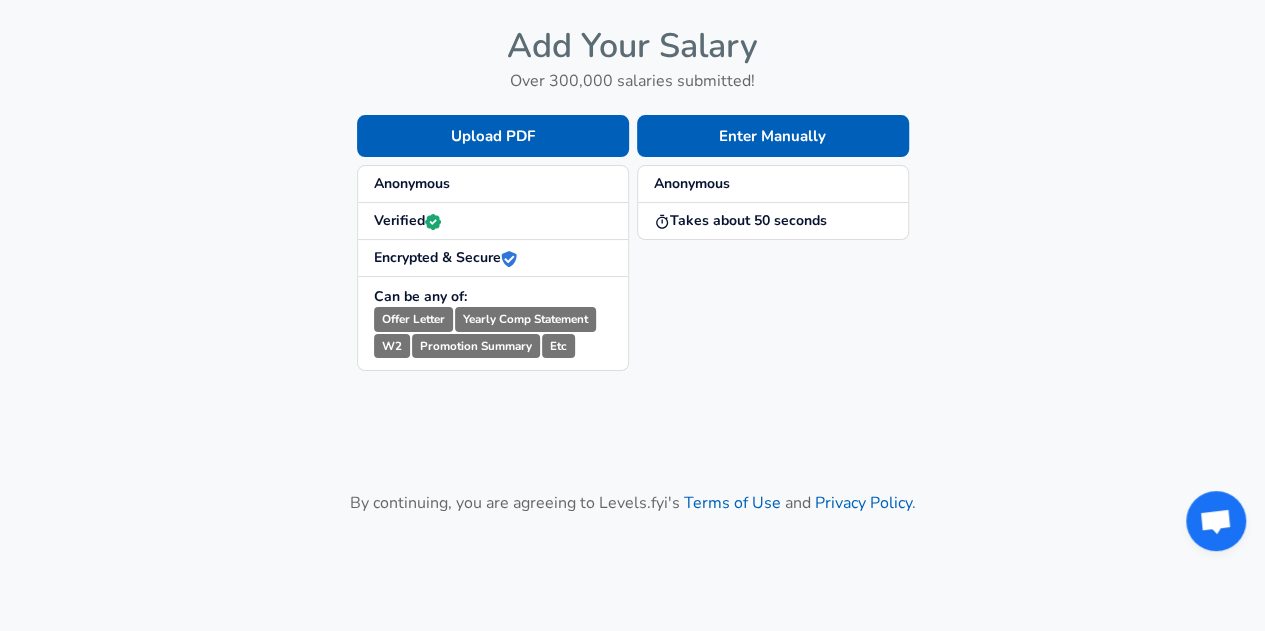click on "Add Your Salary Over 300,000 salaries submitted! Upload PDF Anonymous Verified   Encrypted & Secure   Can be any of: Offer Letter Yearly Comp Statement W2 Promotion Summary Etc Enter Manually Anonymous  Takes about 50 seconds By continuing, you are agreeing to Levels.fyi's   Terms of Use   and   Privacy Policy ." at bounding box center [632, 279] 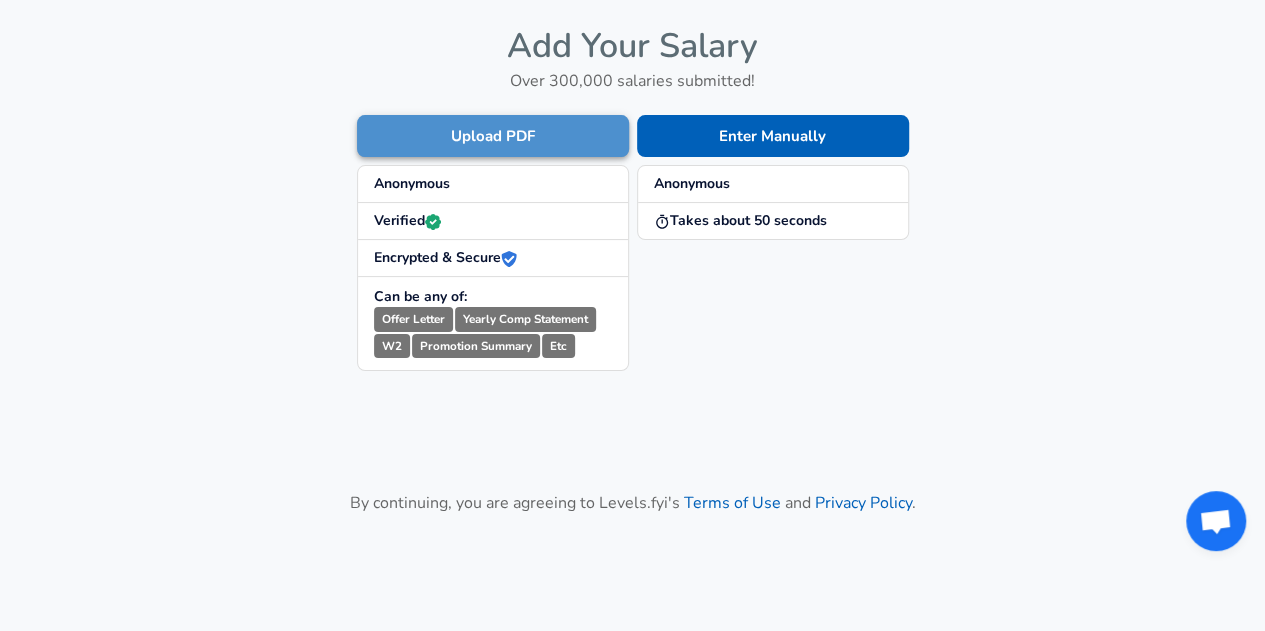 click on "Upload PDF" at bounding box center (493, 136) 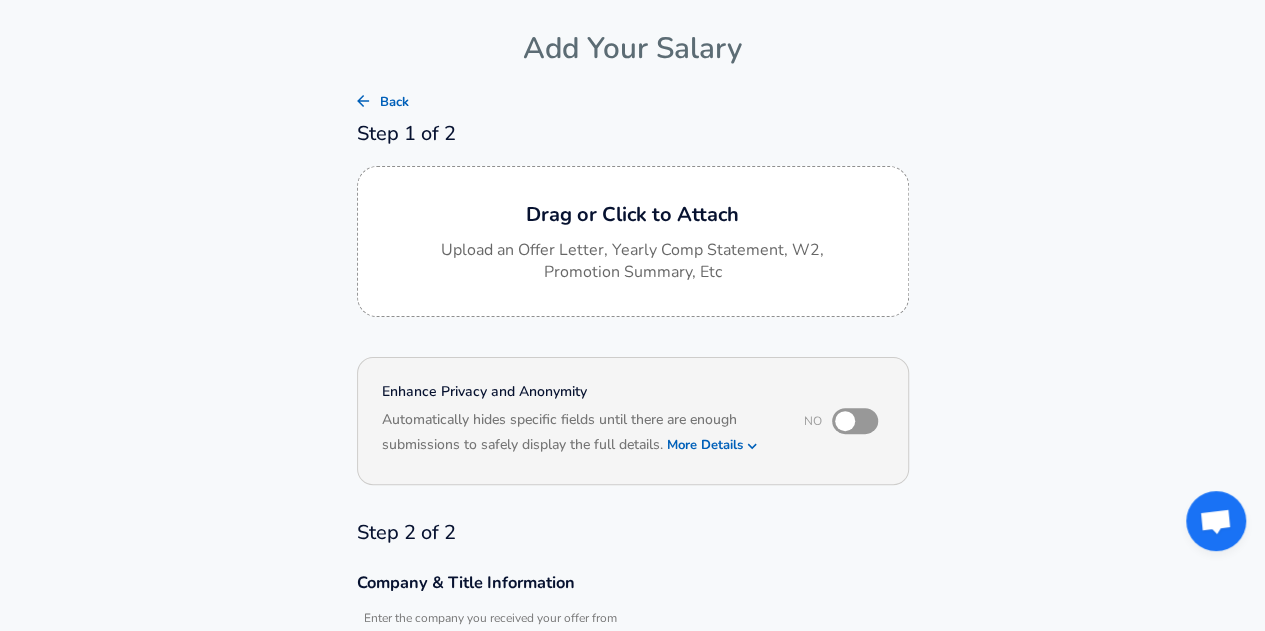 scroll, scrollTop: 82, scrollLeft: 0, axis: vertical 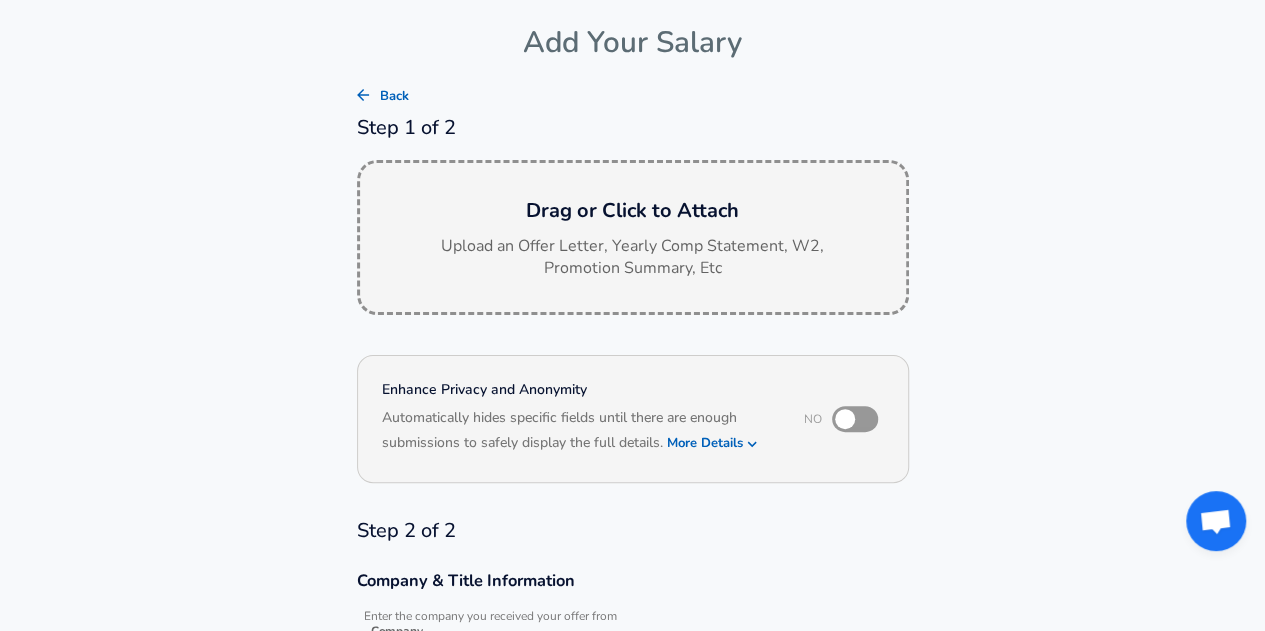 click on "Upload an Offer Letter, Yearly Comp Statement, W2, Promotion Summary, Etc" at bounding box center (633, 258) 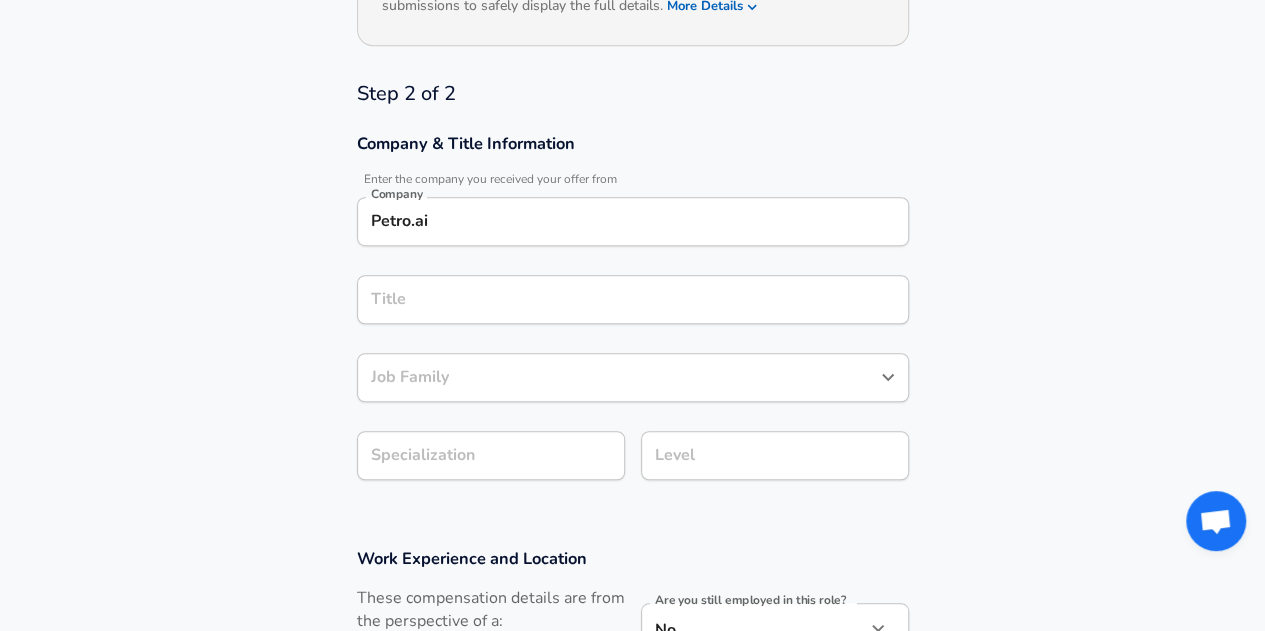 scroll, scrollTop: 558, scrollLeft: 0, axis: vertical 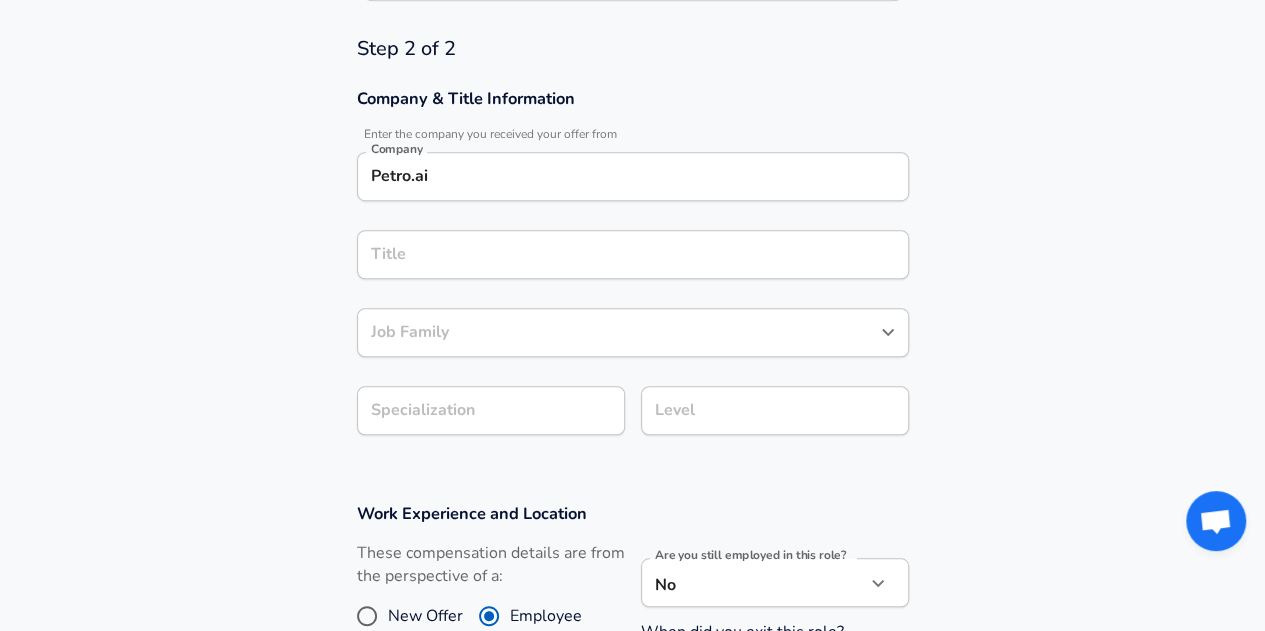 click on "Petro.ai" at bounding box center (633, 176) 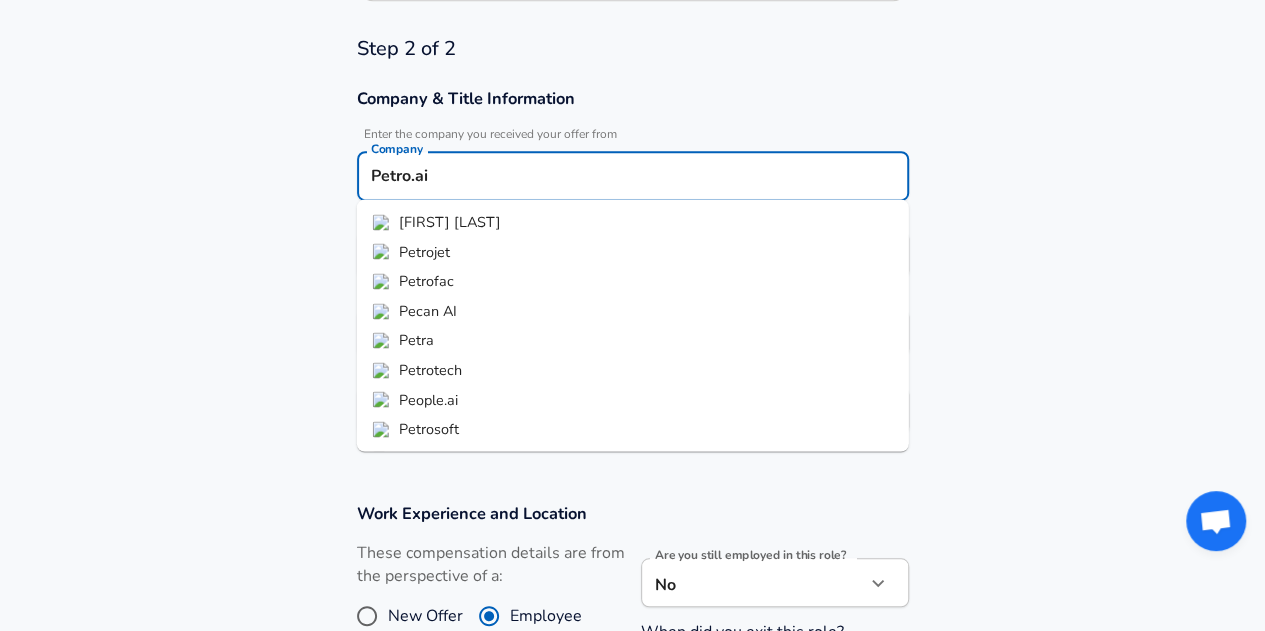 click on "Petro.ai" at bounding box center (633, 176) 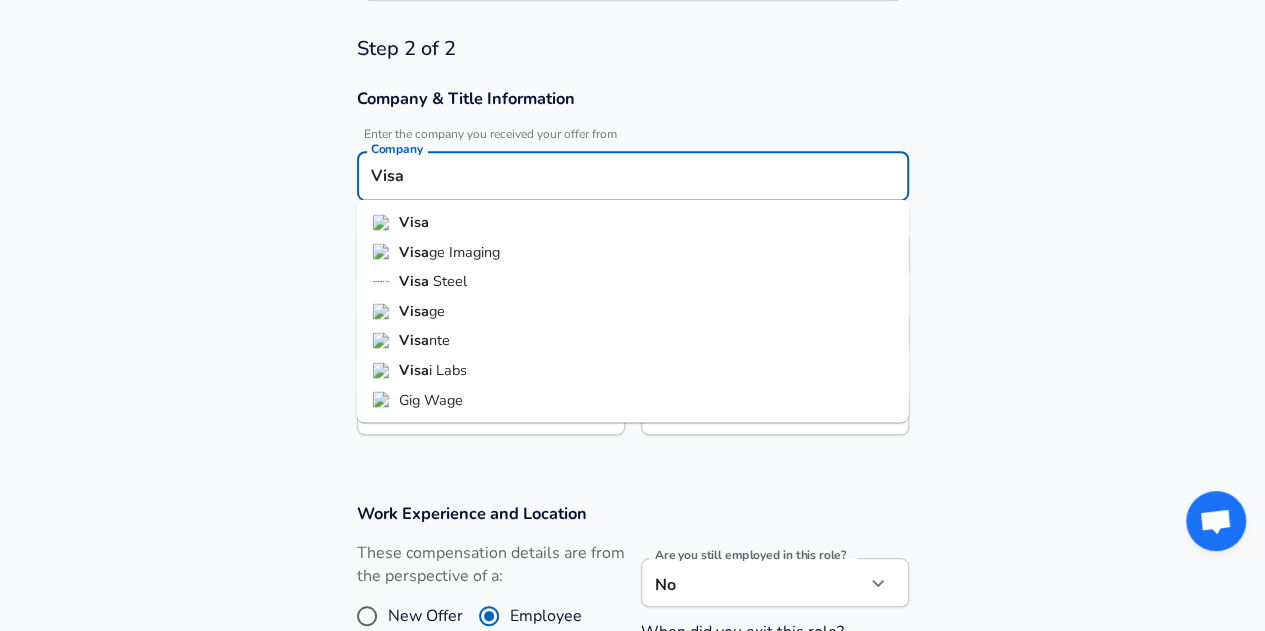 click on "Visa" at bounding box center (633, 222) 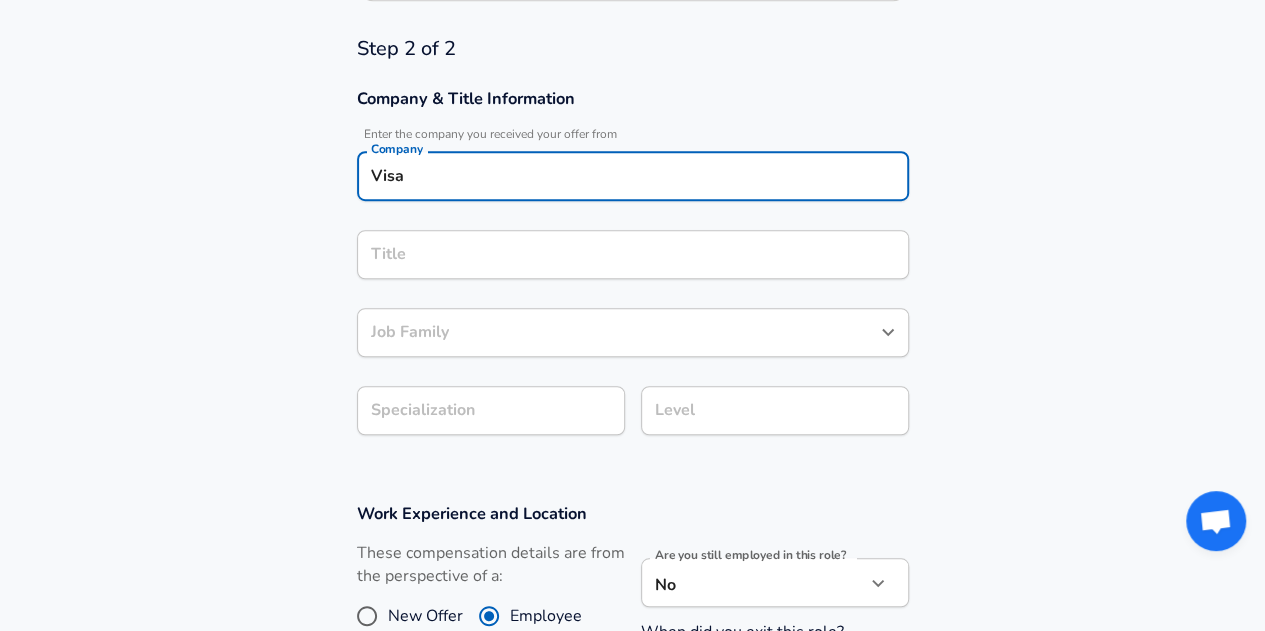 type on "Visa" 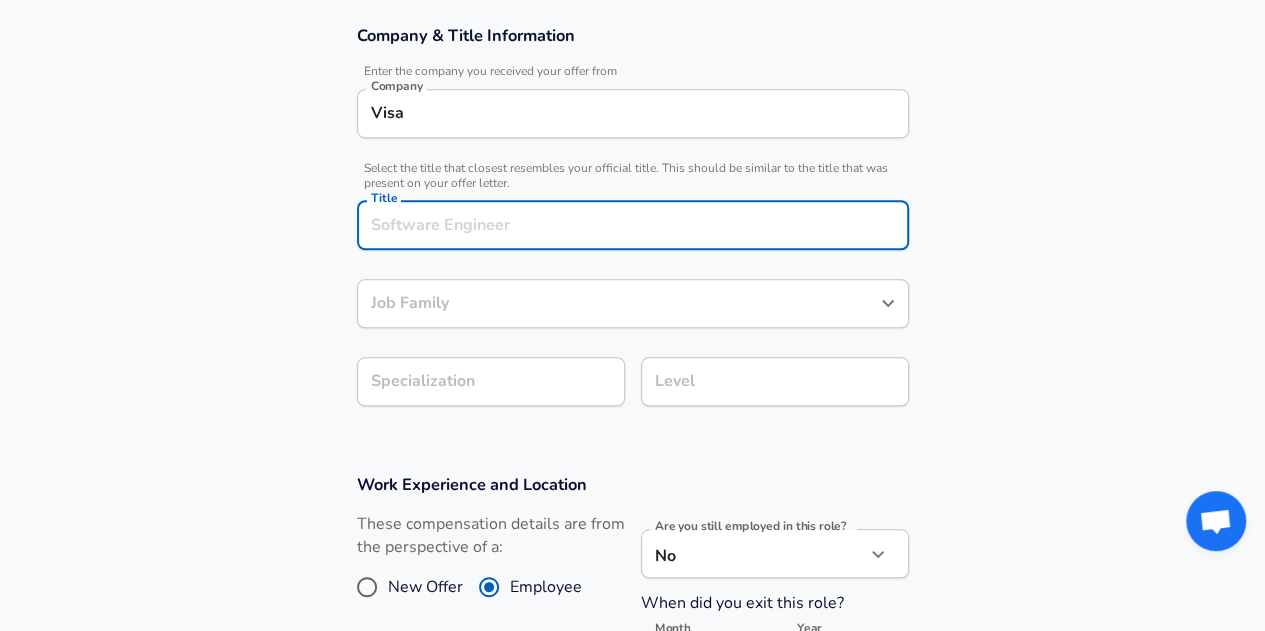 scroll, scrollTop: 576, scrollLeft: 0, axis: vertical 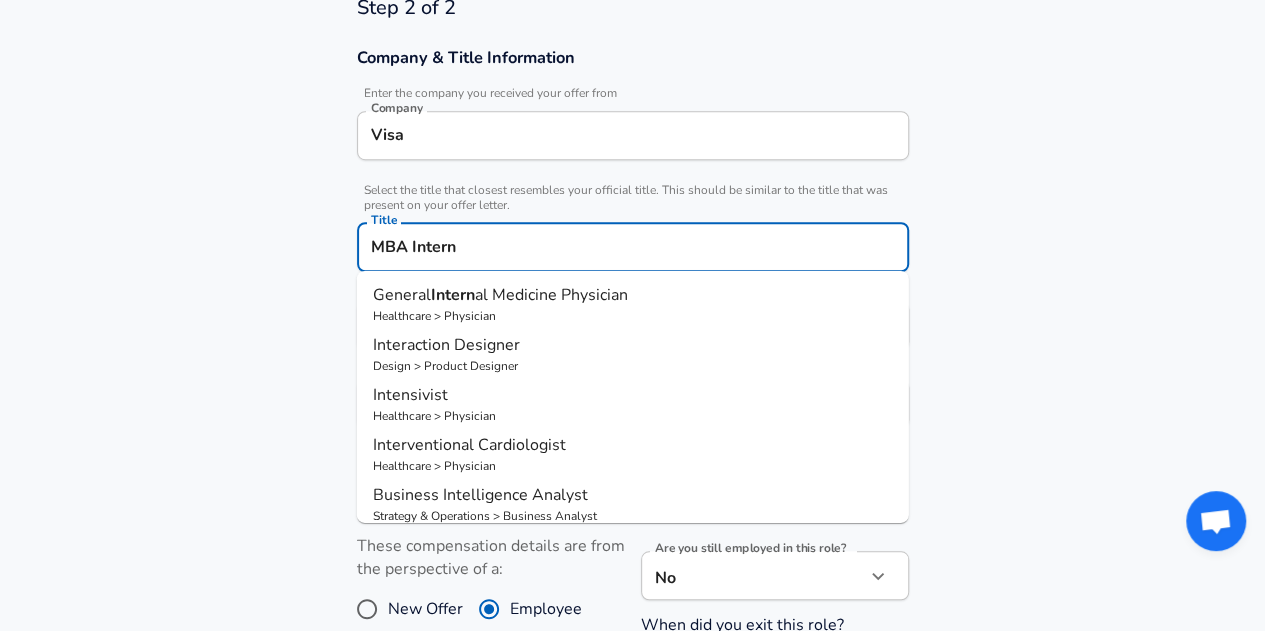 click on "MBA Intern Title" at bounding box center [633, 247] 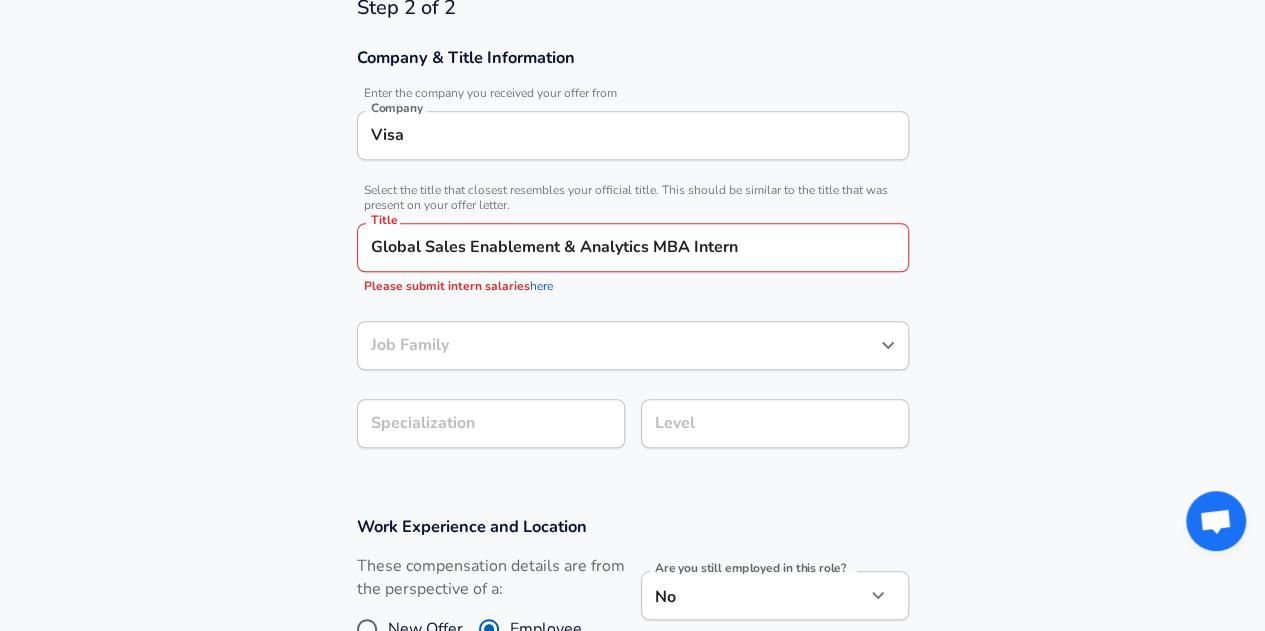 click on "Company & Title Information   Enter the company you received your offer from Company Visa Company   Select the title that closest resembles your official title. This should be similar to the title that was present on your offer letter. Title Global Sales Enablement & Analytics MBA Intern Title Please submit intern salaries  here Job Family Job Family Specialization Specialization Level Level" at bounding box center [632, 258] 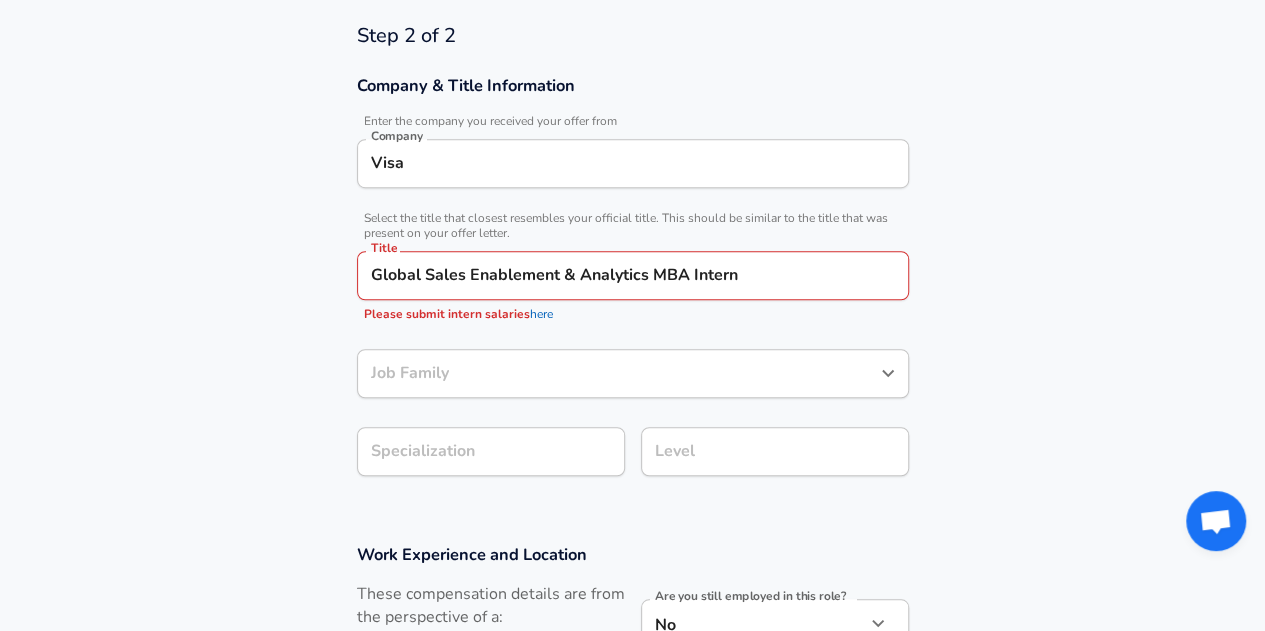 click on "Global Sales Enablement & Analytics MBA Intern Title" at bounding box center (633, 275) 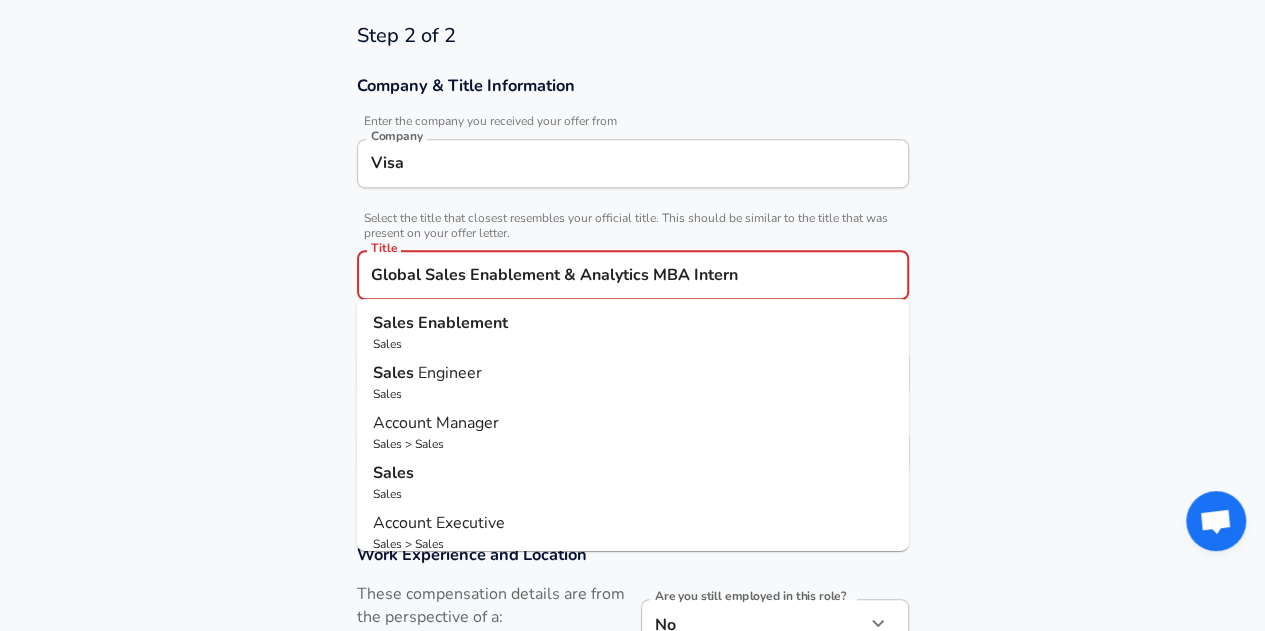 click on "Global Sales Enablement & Analytics MBA Intern" at bounding box center [633, 275] 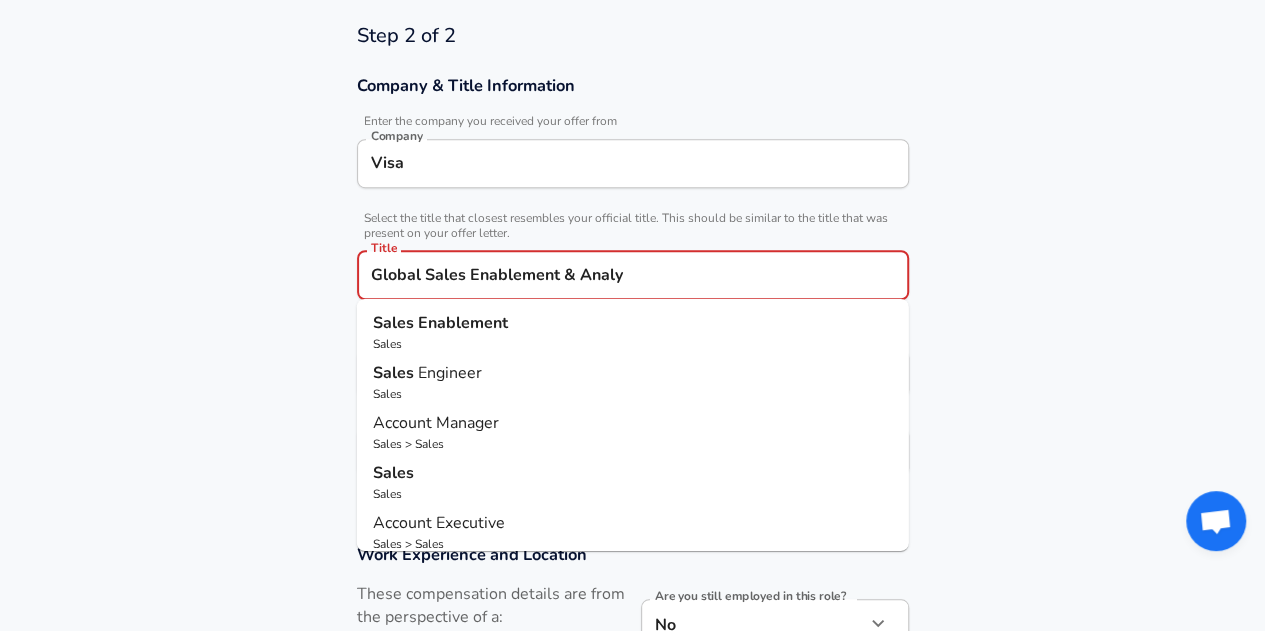 type on "Global Sales Enablement & Analy" 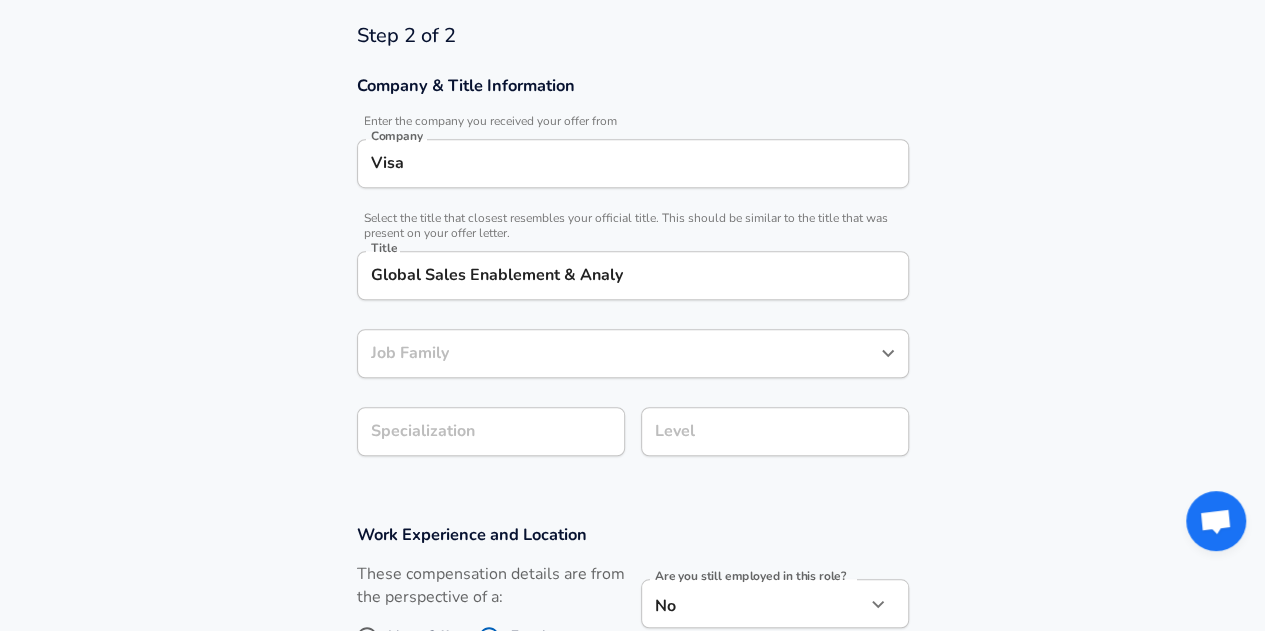 click on "Company & Title Information   Enter the company you received your offer from Company Visa Company   Select the title that closest resembles your official title. This should be similar to the title that was present on your offer letter. Title Global Sales Enablement & Analy Title Job Family Job Family Specialization Specialization Level Level" at bounding box center [632, 276] 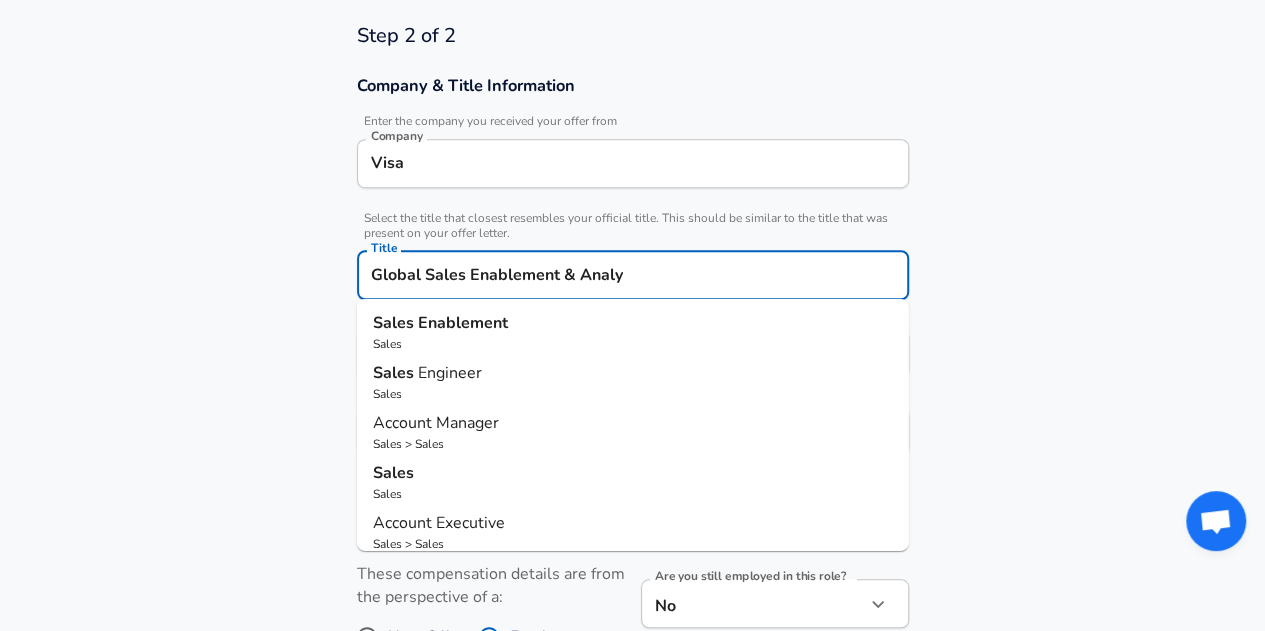 click on "Global Sales Enablement & Analy" at bounding box center (633, 275) 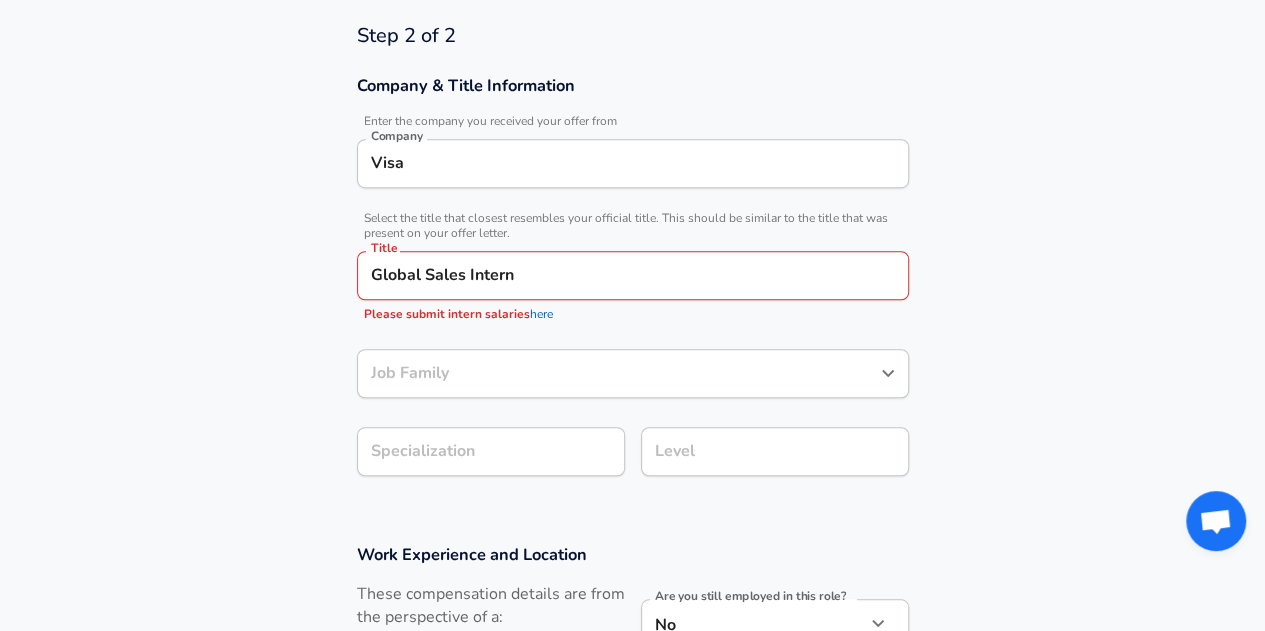 click on "Company & Title Information   Enter the company you received your offer from Company Visa Company   Select the title that closest resembles your official title. This should be similar to the title that was present on your offer letter. Title Global Sales Intern Title Please submit intern salaries  here Job Family Job Family Specialization Specialization Level Level" at bounding box center [632, 286] 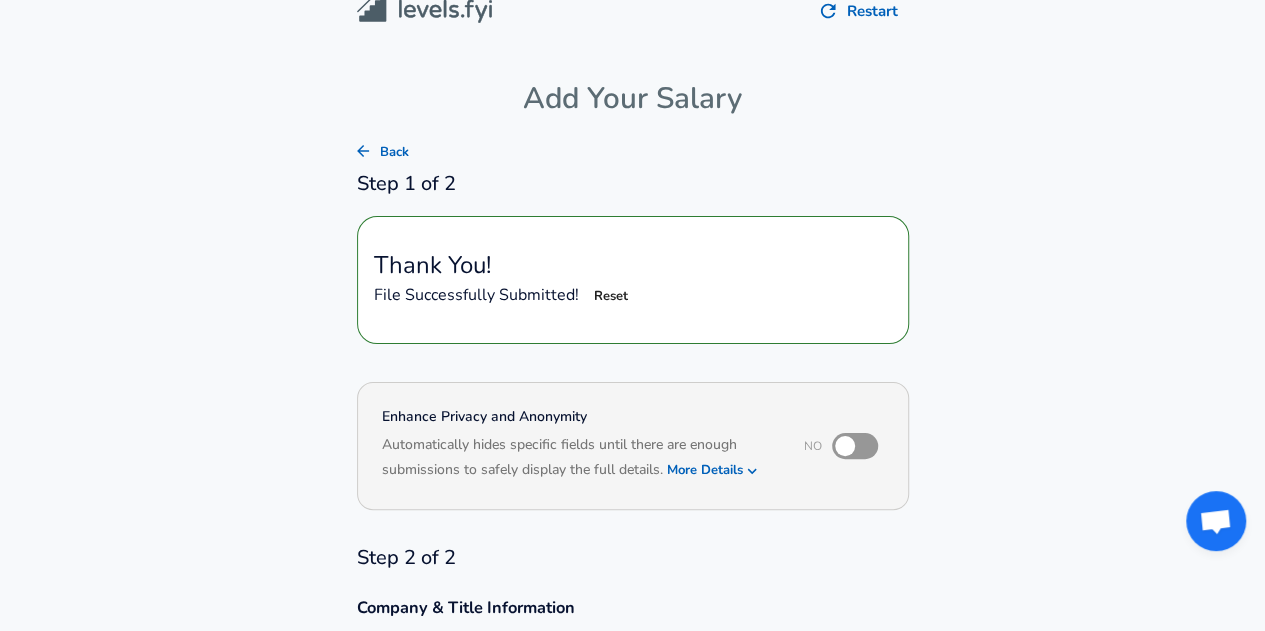 scroll, scrollTop: 525, scrollLeft: 0, axis: vertical 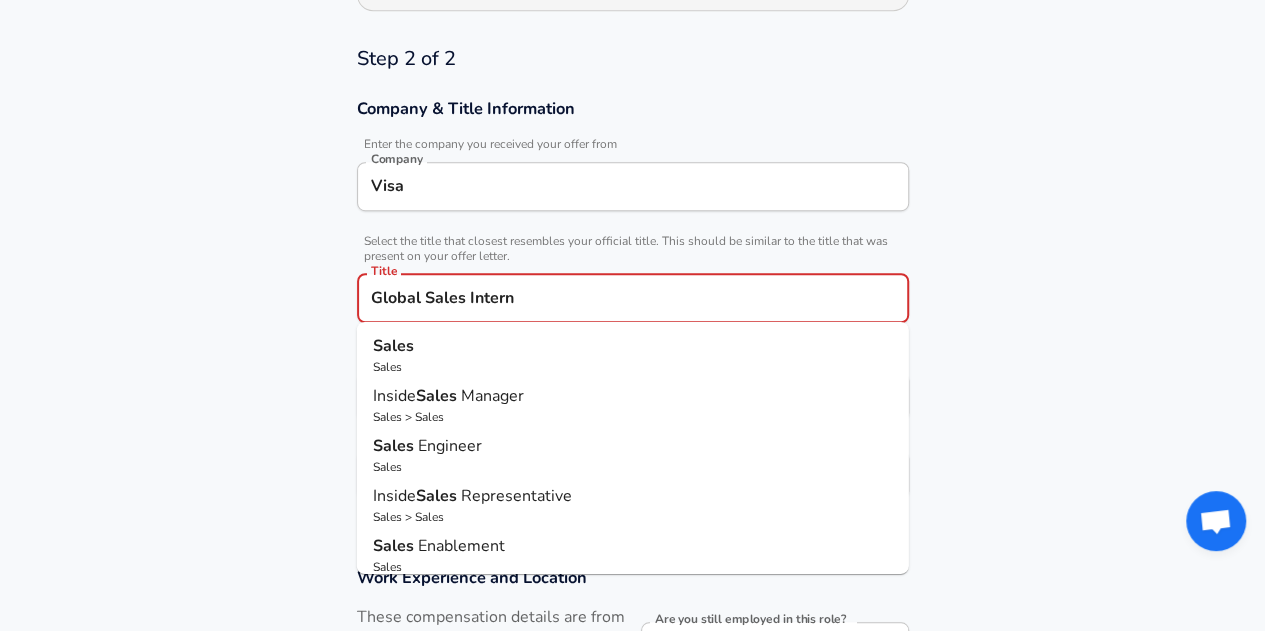 click on "Global Sales Intern" at bounding box center [633, 298] 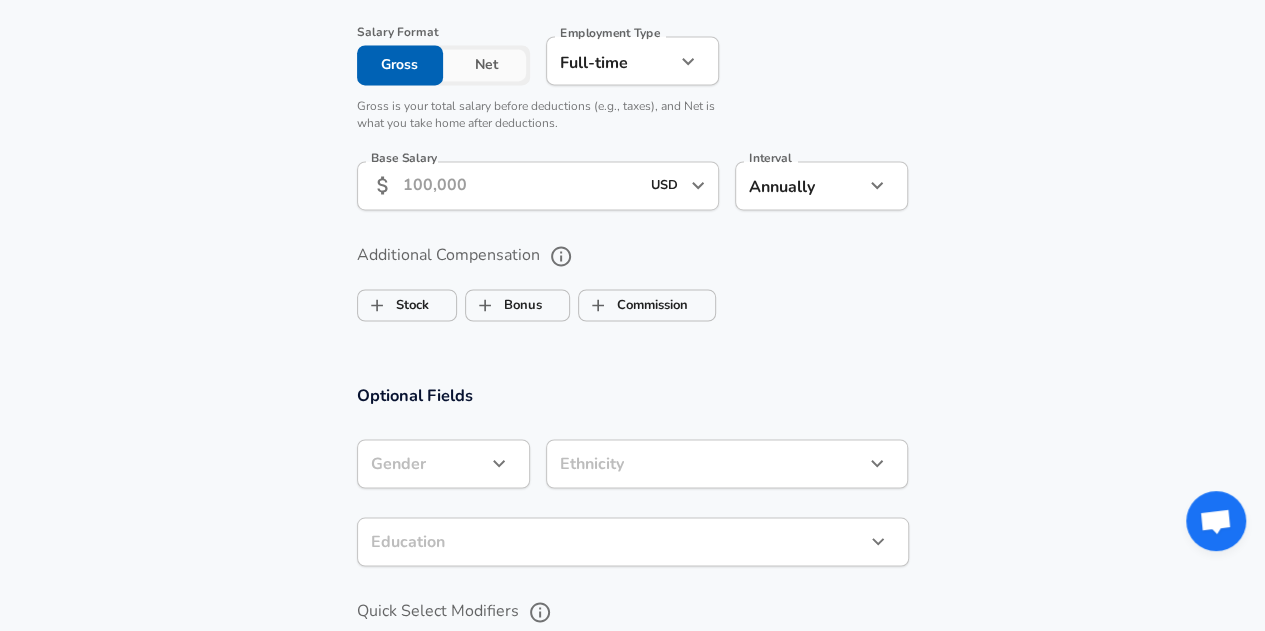 scroll, scrollTop: 1520, scrollLeft: 0, axis: vertical 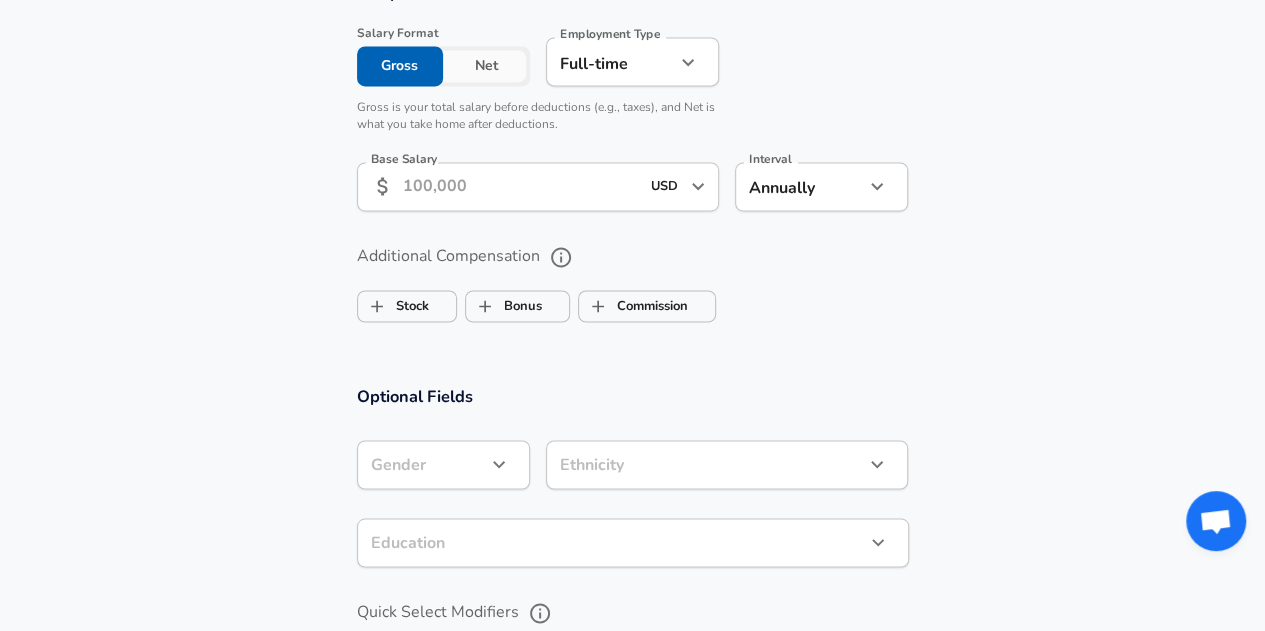 click on "Base Salary" at bounding box center (521, 186) 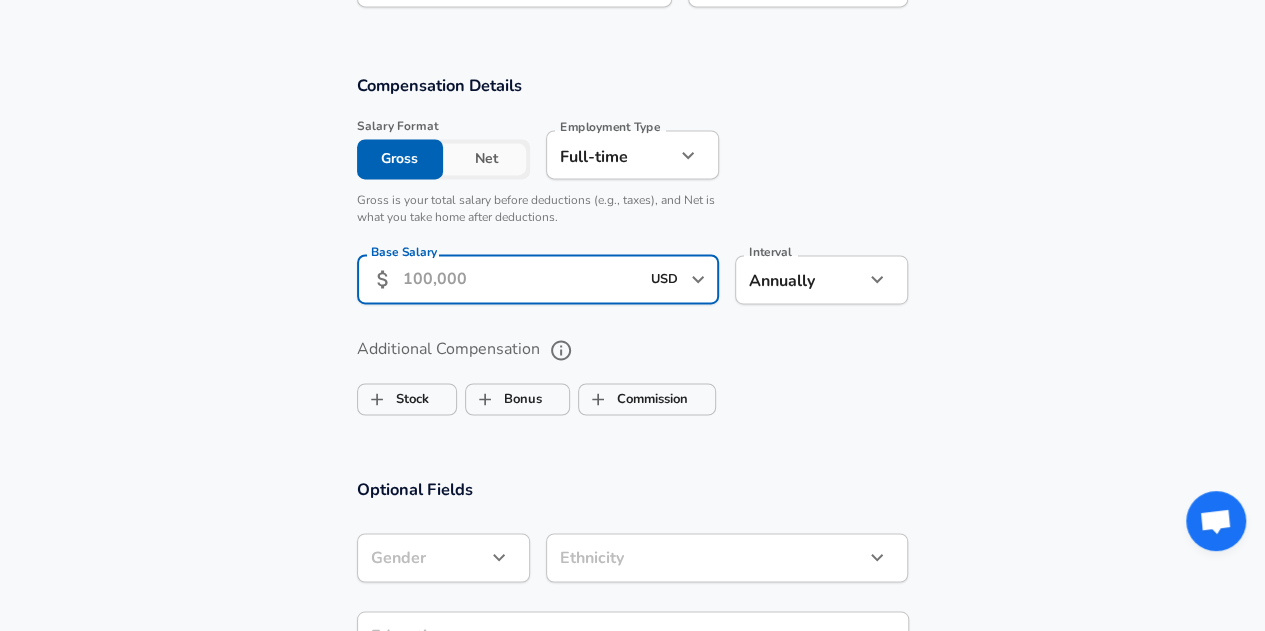 scroll, scrollTop: 1426, scrollLeft: 0, axis: vertical 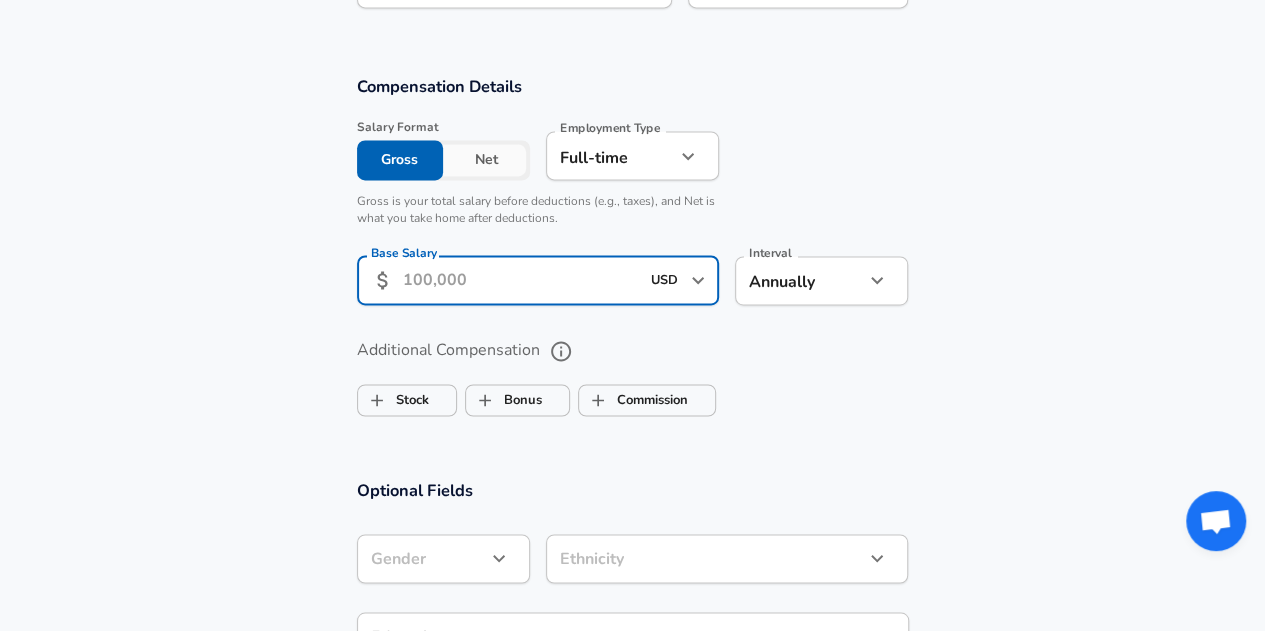 type on "4" 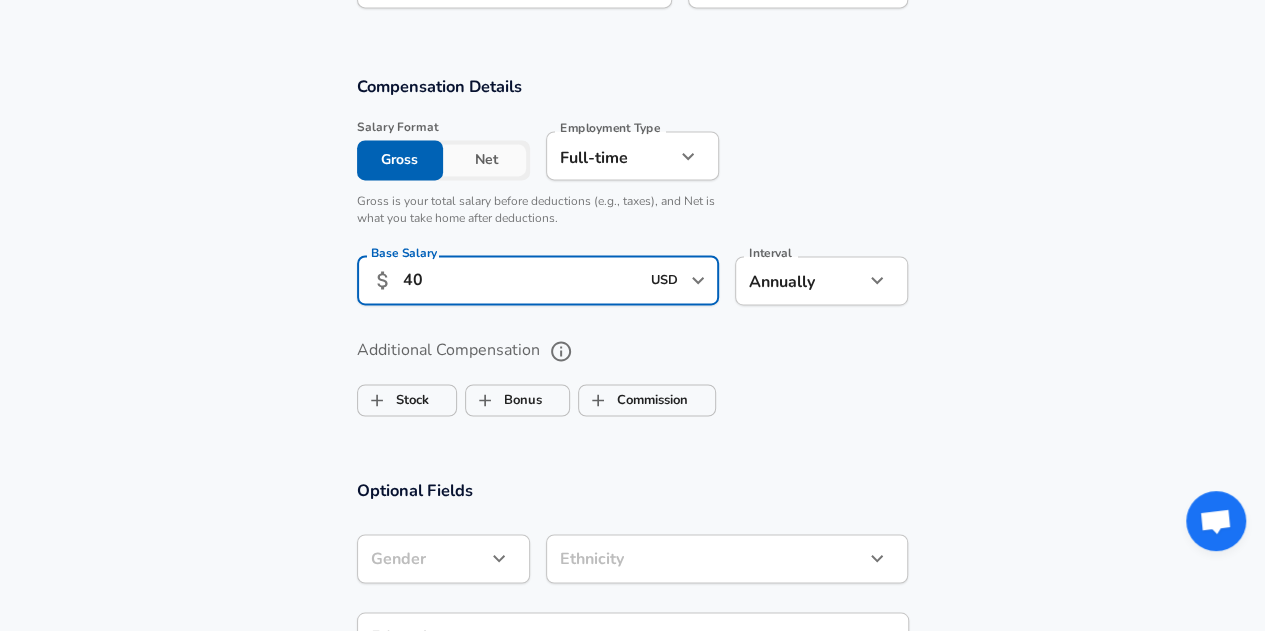 type on "4" 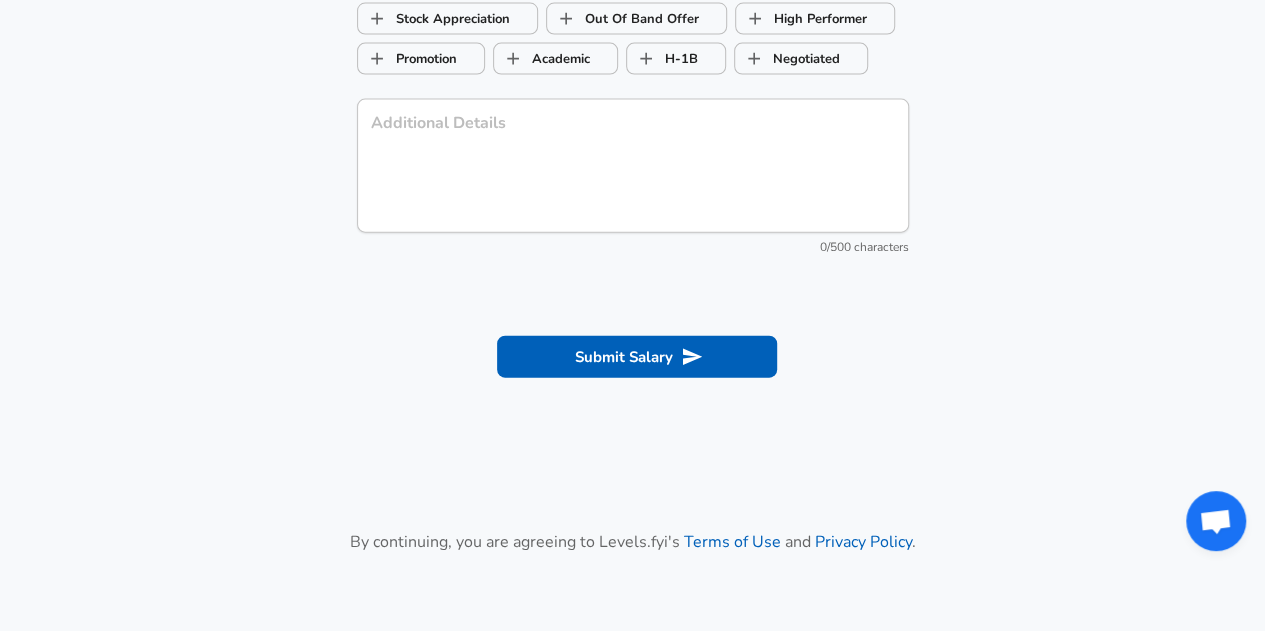 scroll, scrollTop: 2177, scrollLeft: 0, axis: vertical 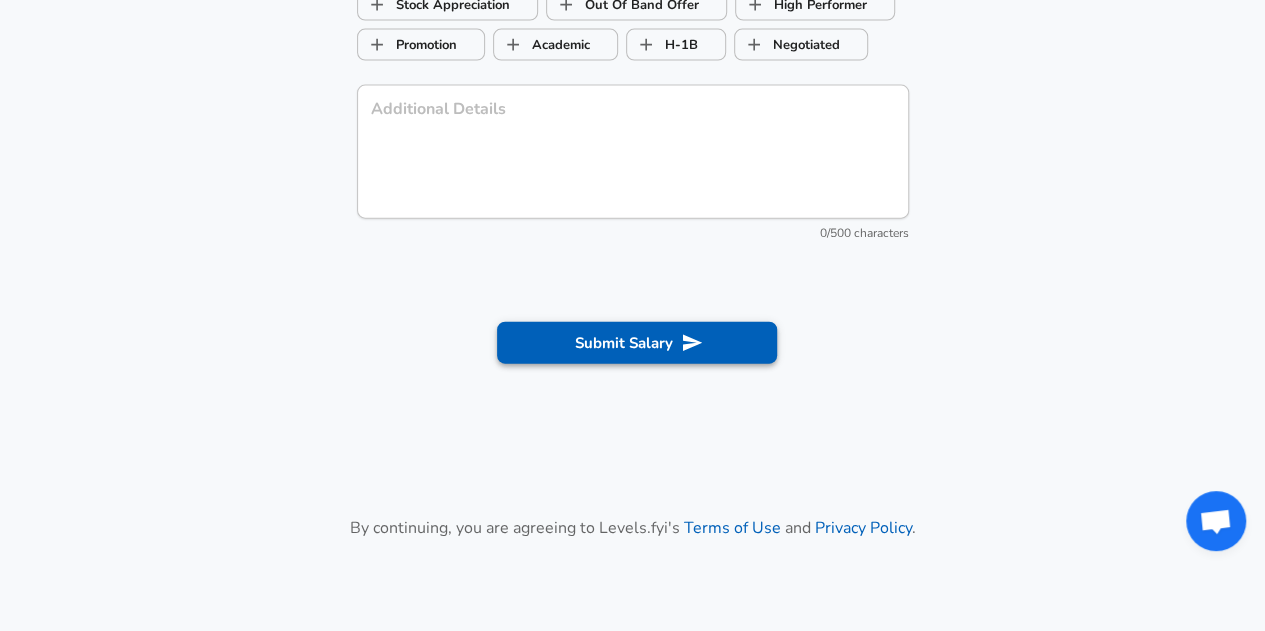type on "110,000" 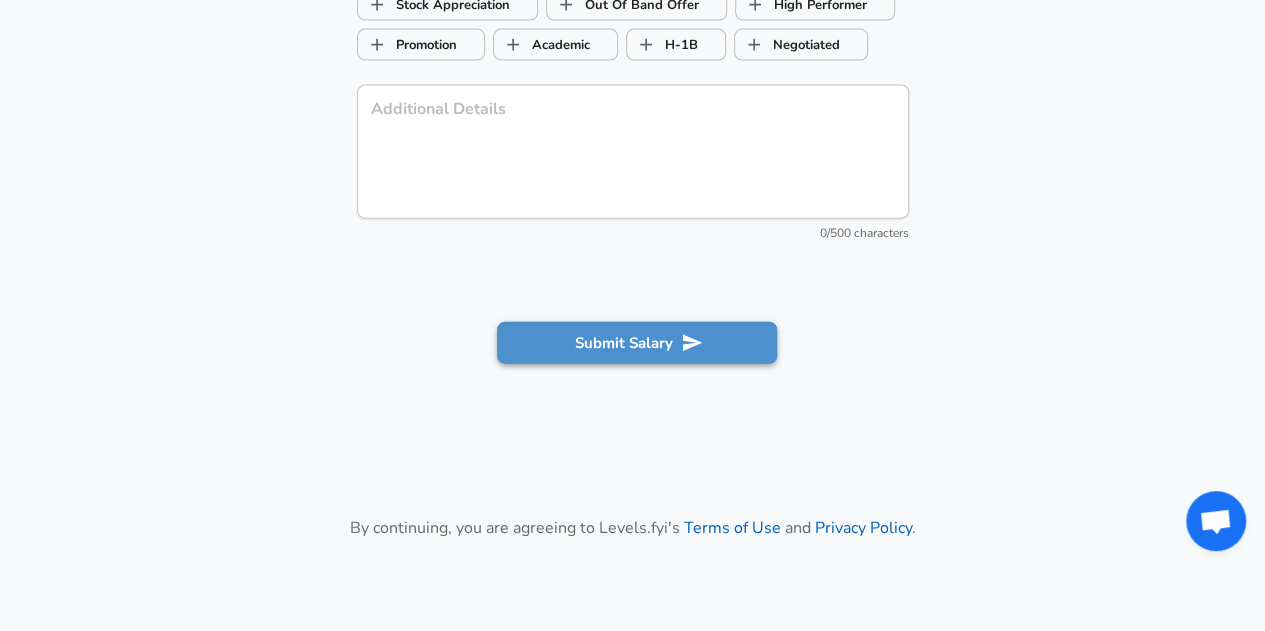 click on "Submit Salary" at bounding box center [637, 343] 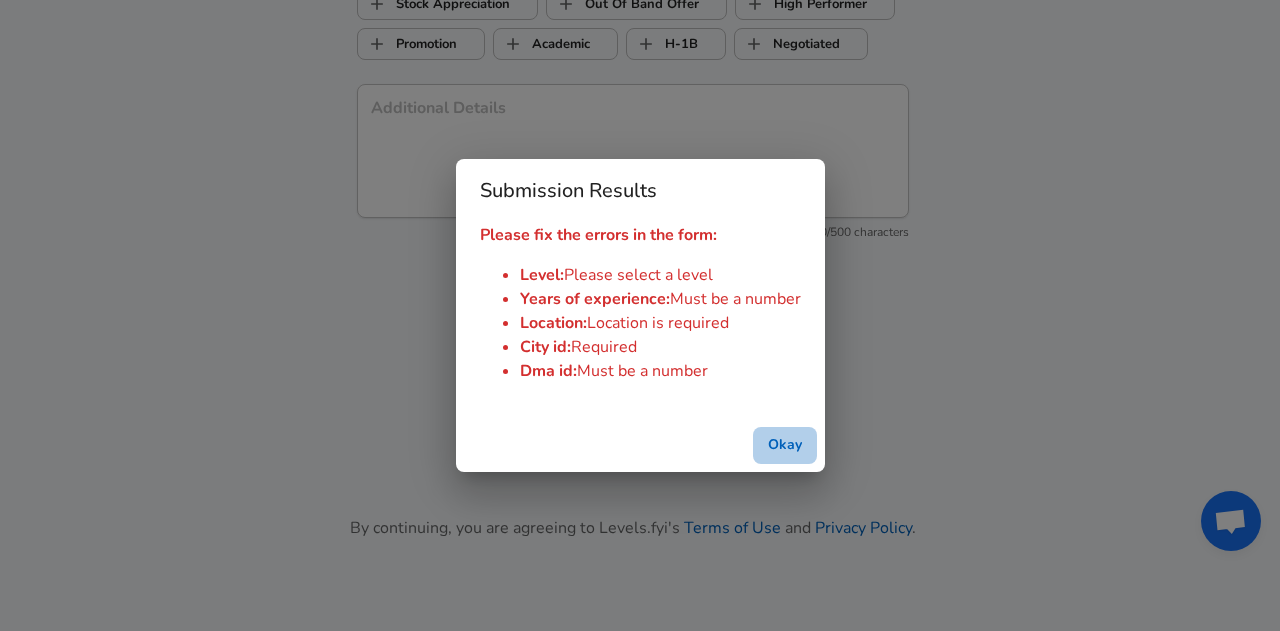 click on "Okay" at bounding box center (785, 445) 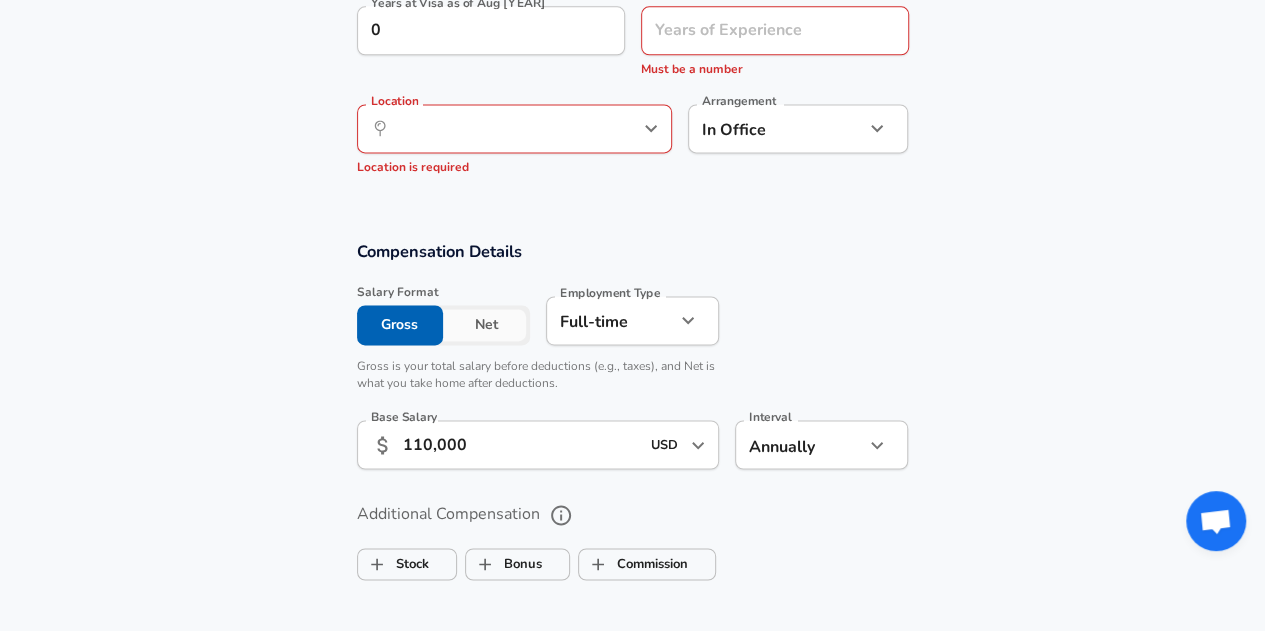 scroll, scrollTop: 1282, scrollLeft: 0, axis: vertical 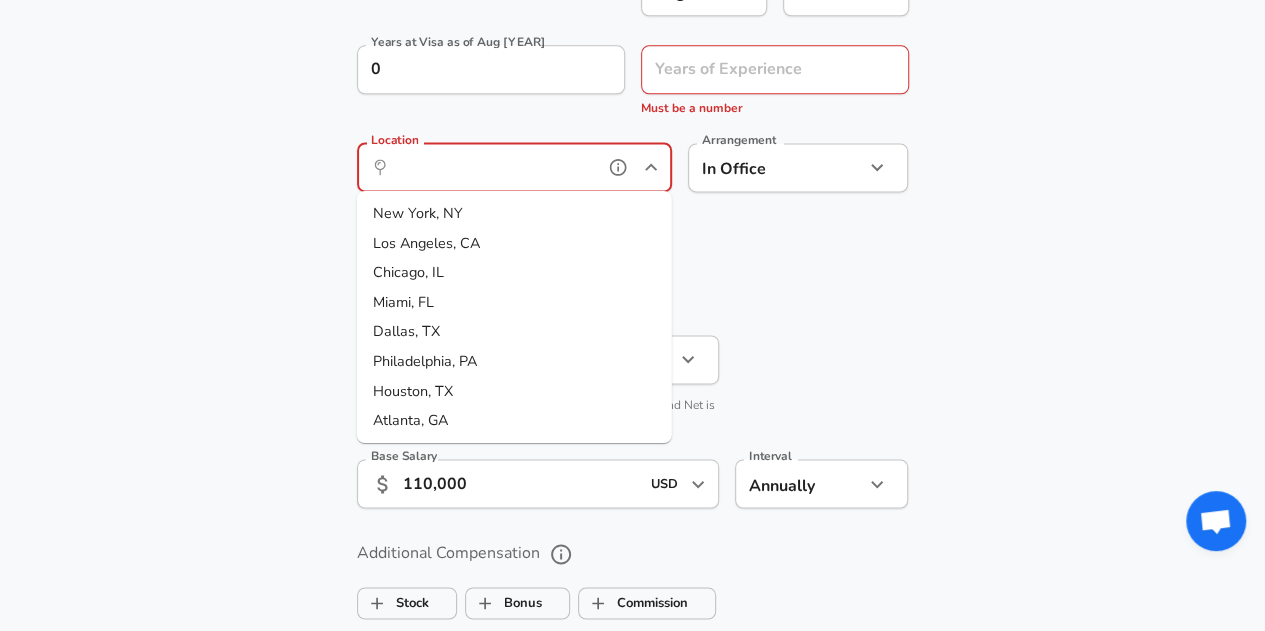 click on "Location" at bounding box center (492, 167) 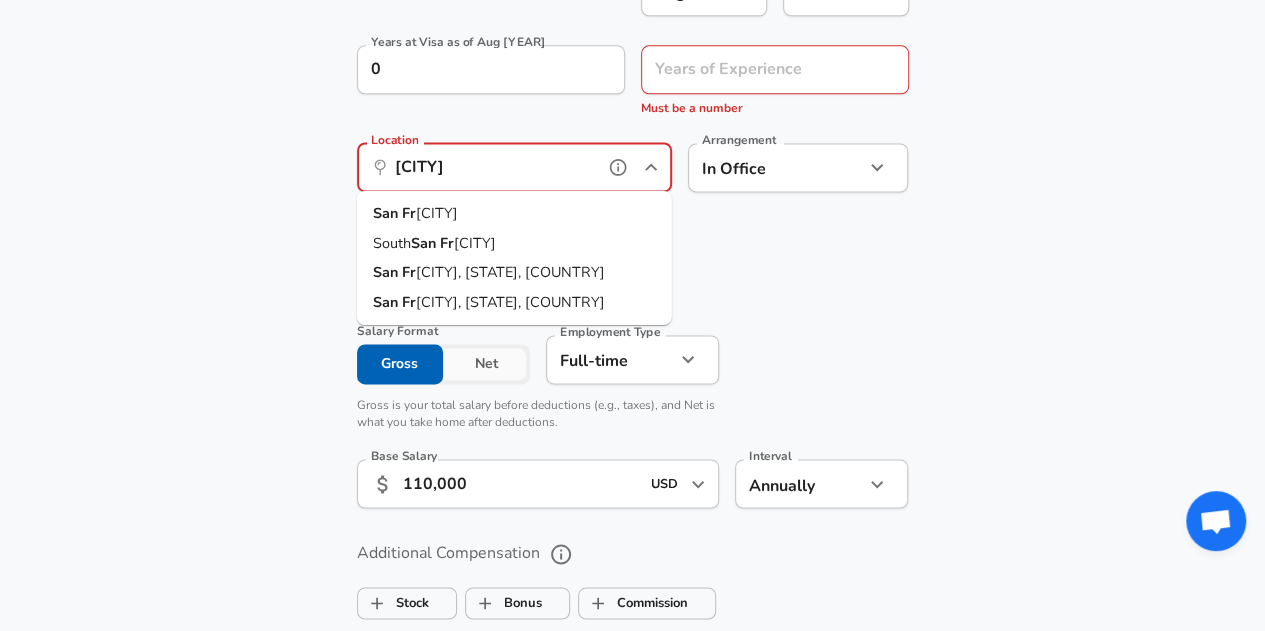click on "[CITY], [STATE]" at bounding box center [514, 214] 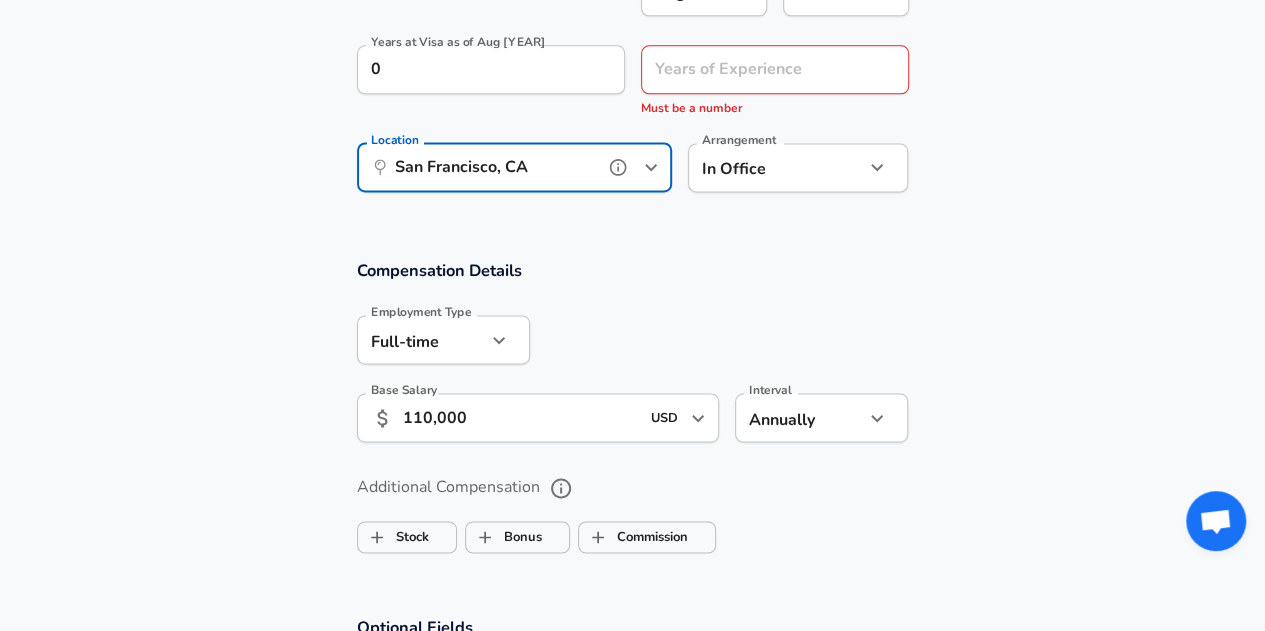 type on "San Francisco, CA" 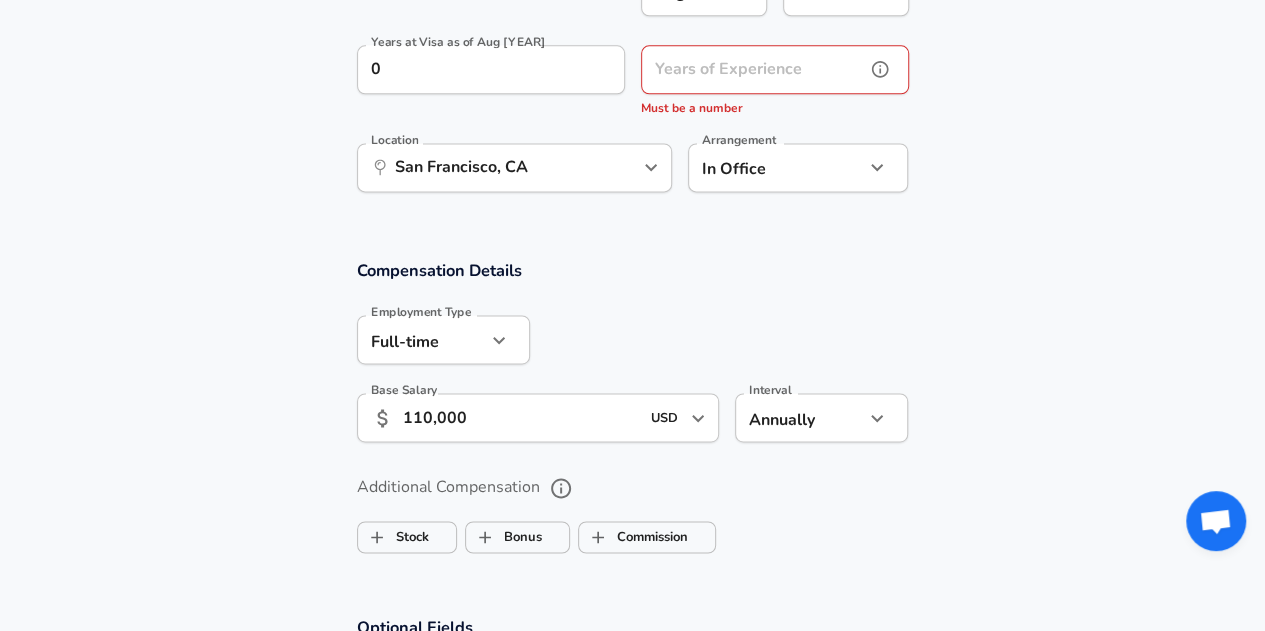 click on "Years of Experience" at bounding box center [753, 69] 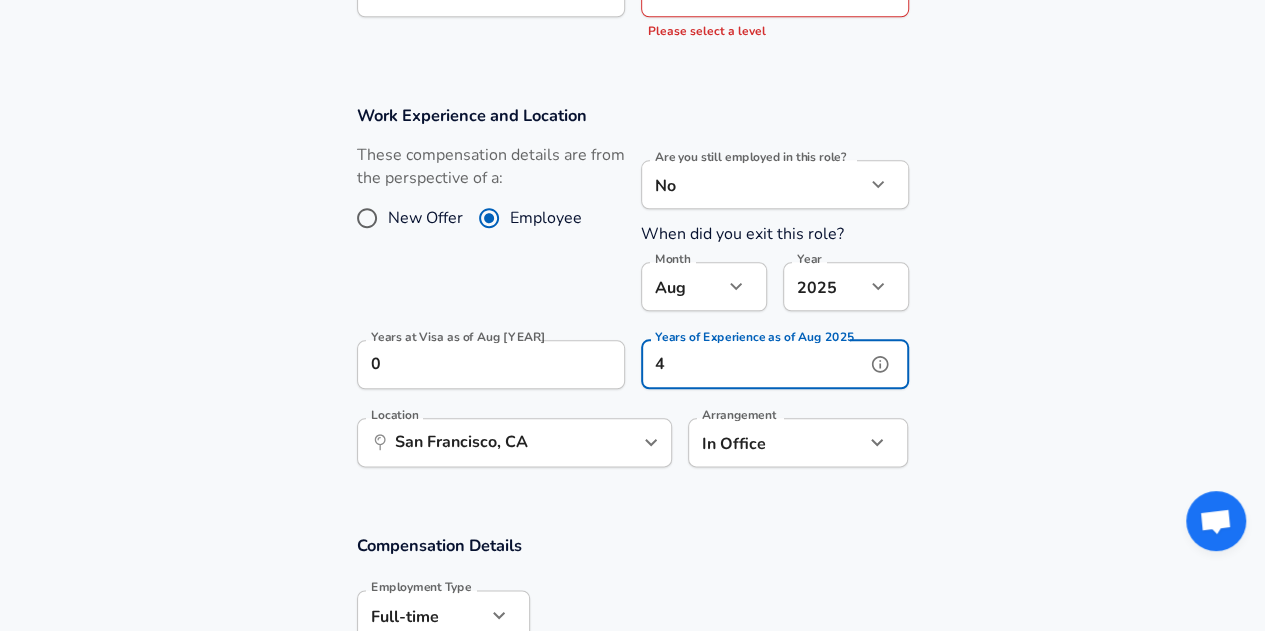 scroll, scrollTop: 972, scrollLeft: 0, axis: vertical 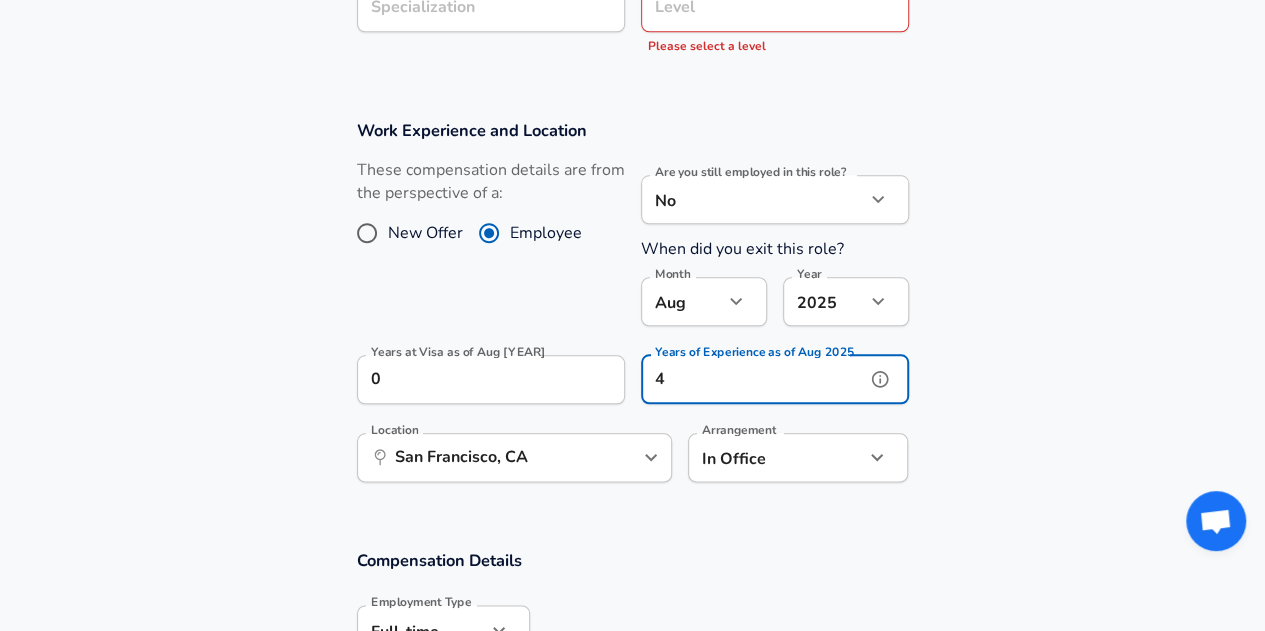 type on "4" 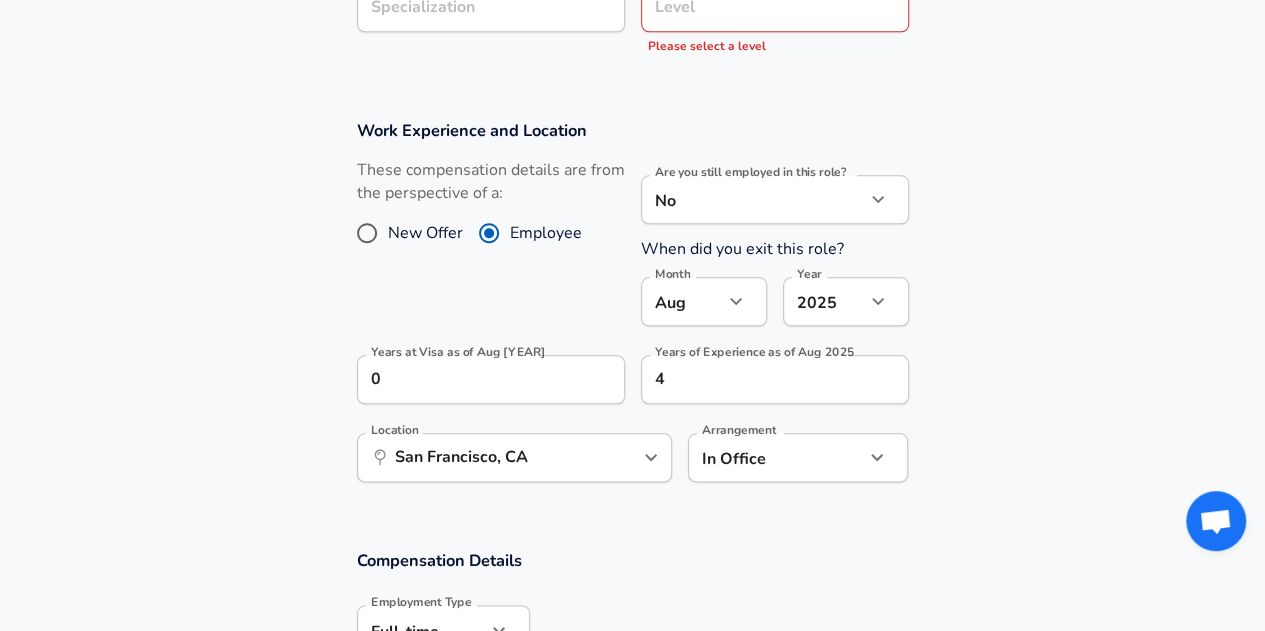 click on "[CITY], [STATE]" at bounding box center (632, 312) 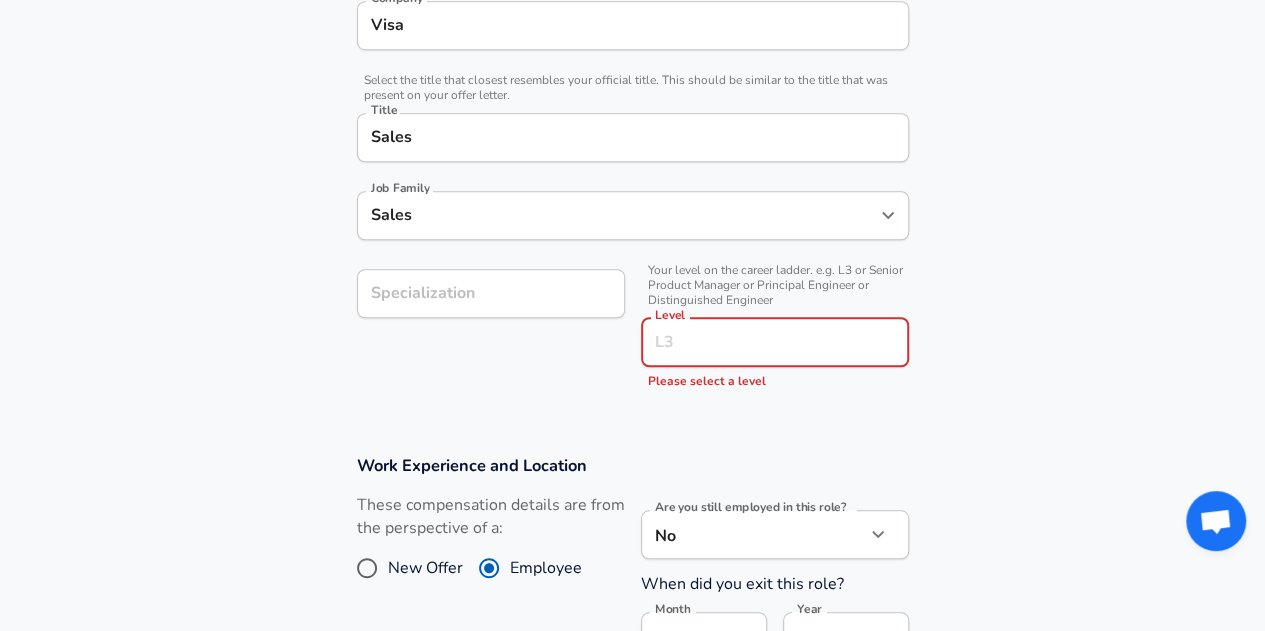 scroll, scrollTop: 726, scrollLeft: 0, axis: vertical 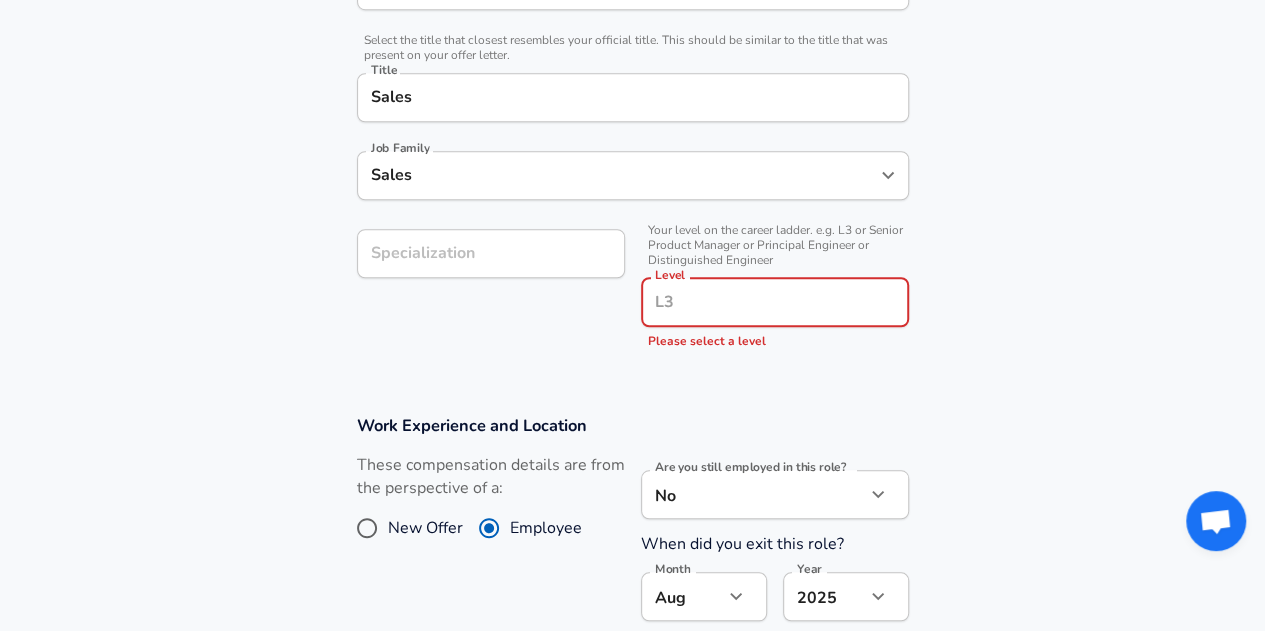 click on "Level" at bounding box center [775, 302] 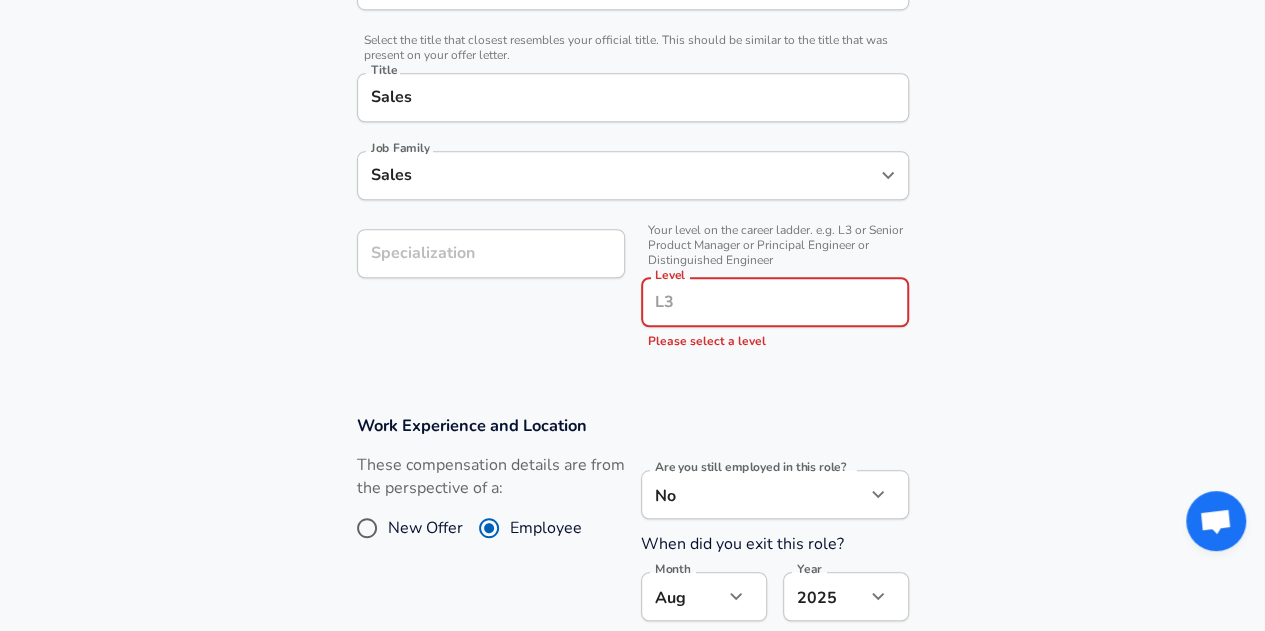 click on "Level" at bounding box center (775, 302) 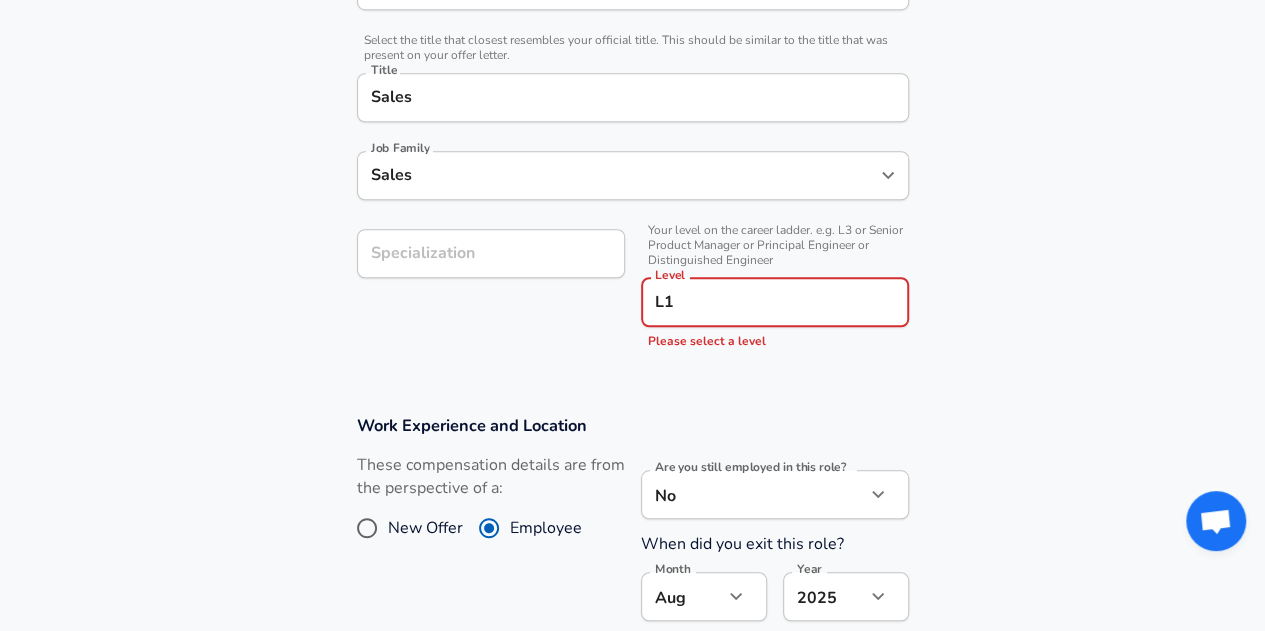 type on "L1" 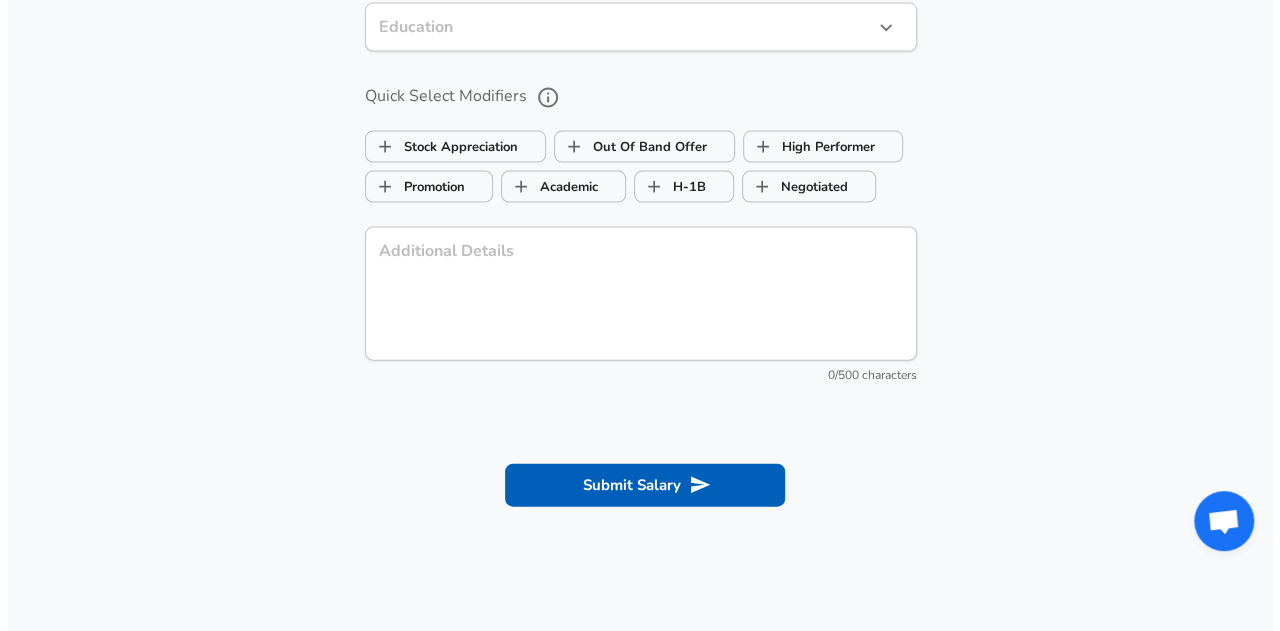 scroll, scrollTop: 2270, scrollLeft: 0, axis: vertical 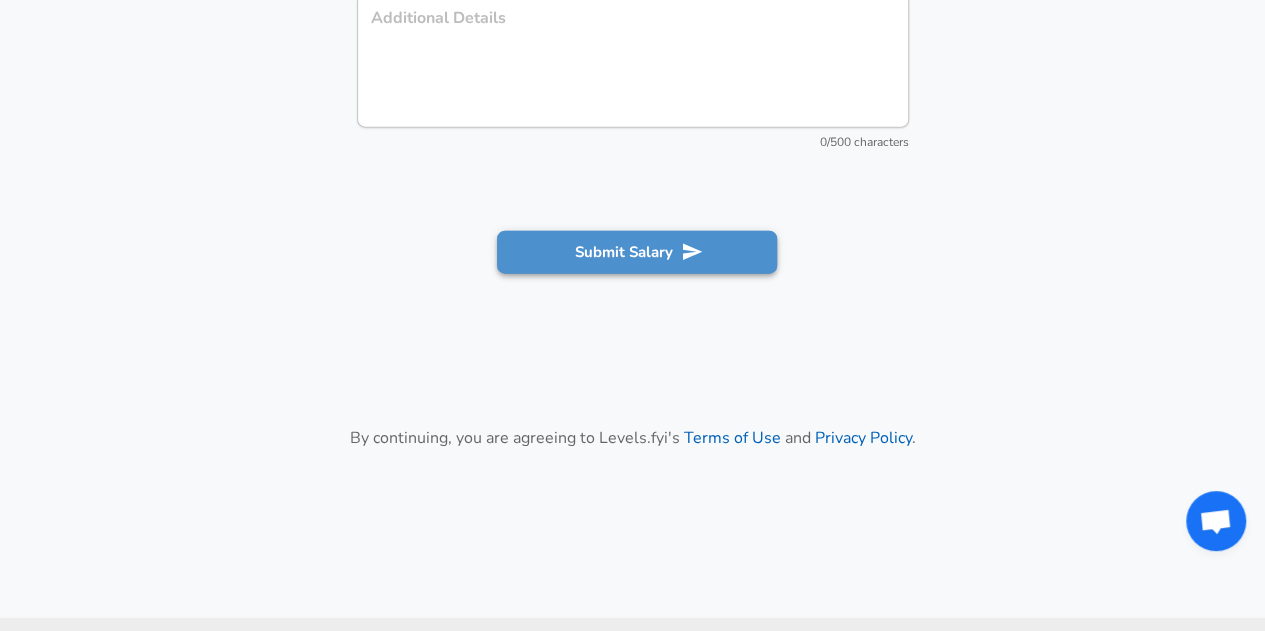 click on "Submit Salary" at bounding box center [637, 252] 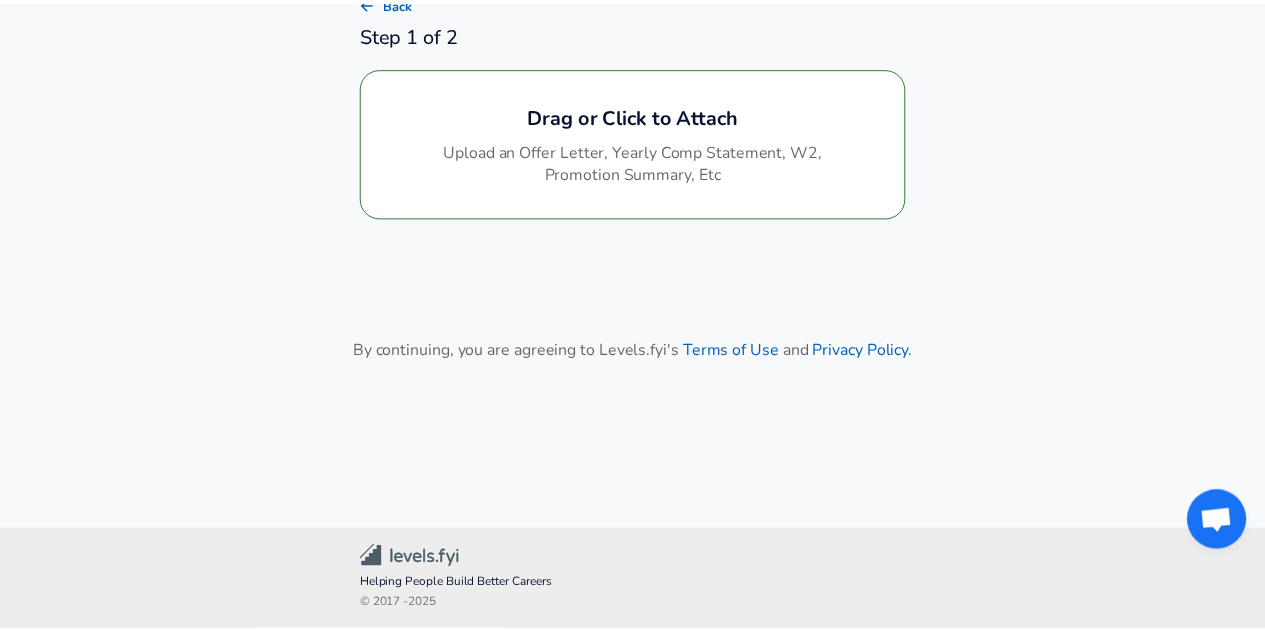 scroll, scrollTop: 66, scrollLeft: 0, axis: vertical 